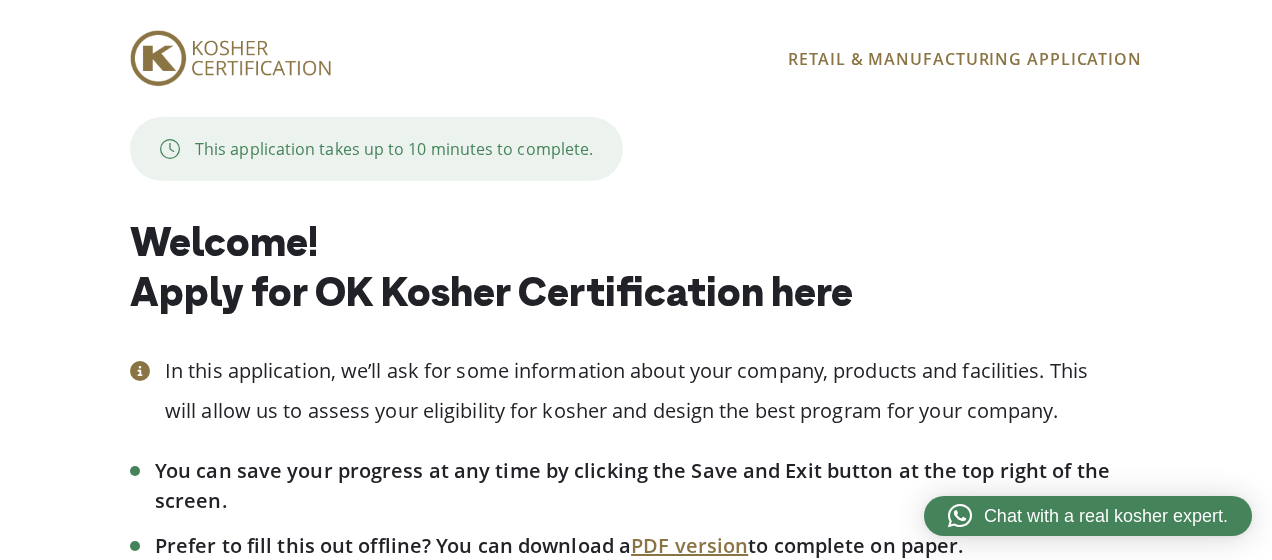 scroll, scrollTop: 0, scrollLeft: 0, axis: both 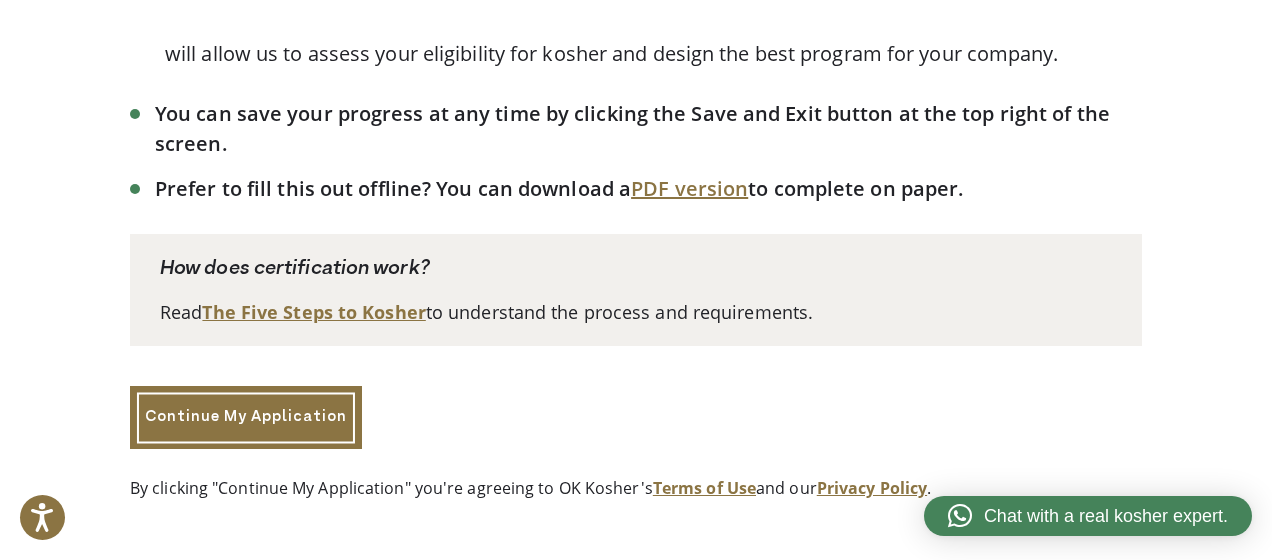 click on "Continue My Application" at bounding box center (246, 417) 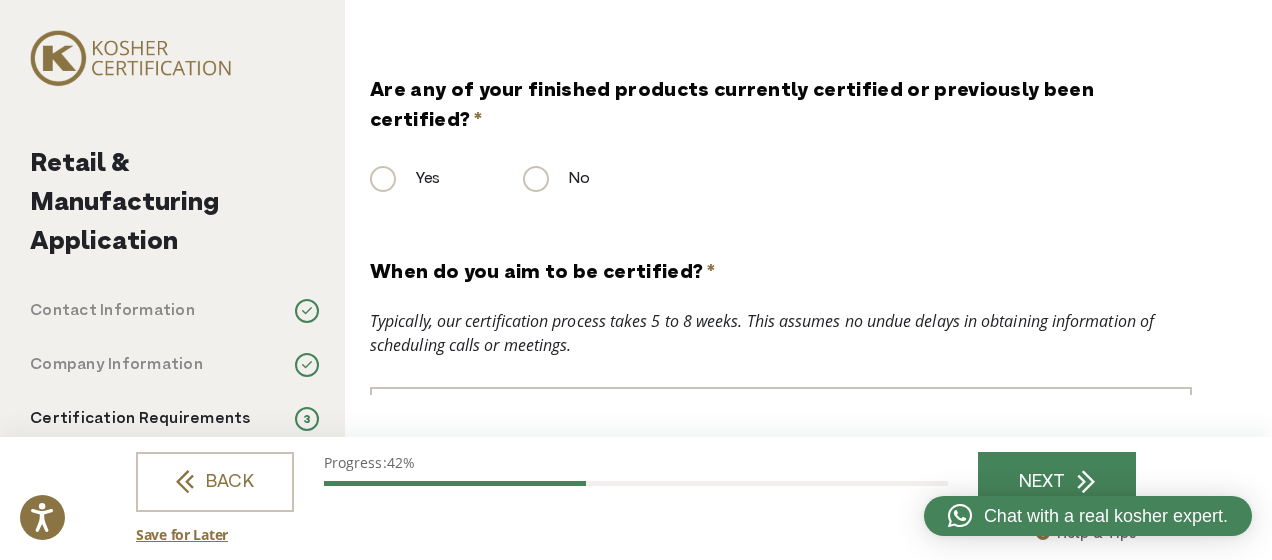 scroll, scrollTop: 0, scrollLeft: 0, axis: both 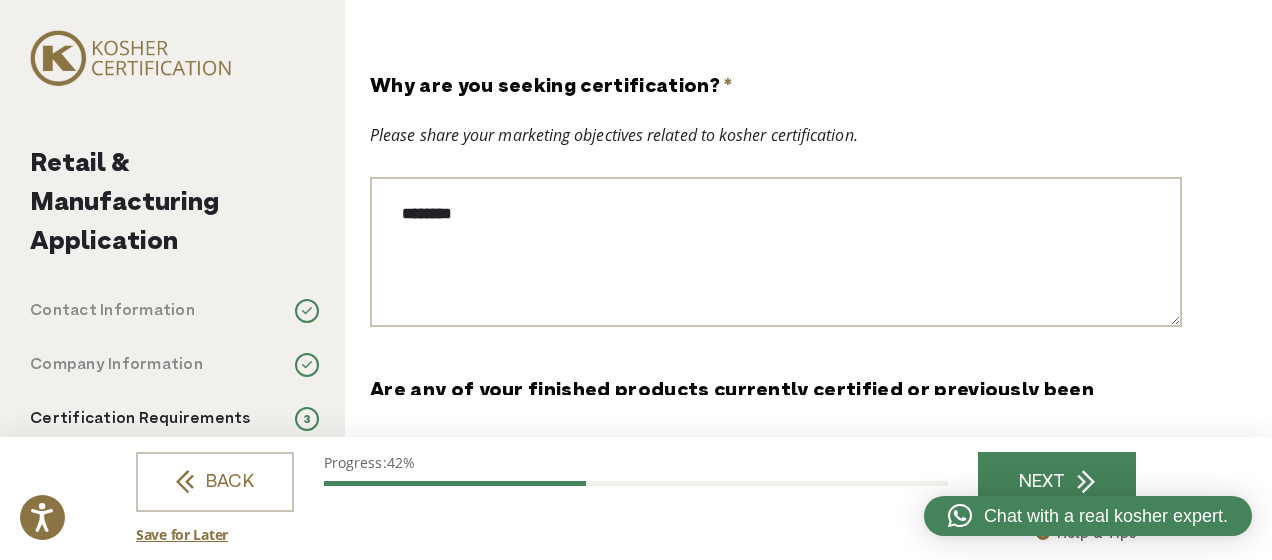 click on "********" at bounding box center (776, 252) 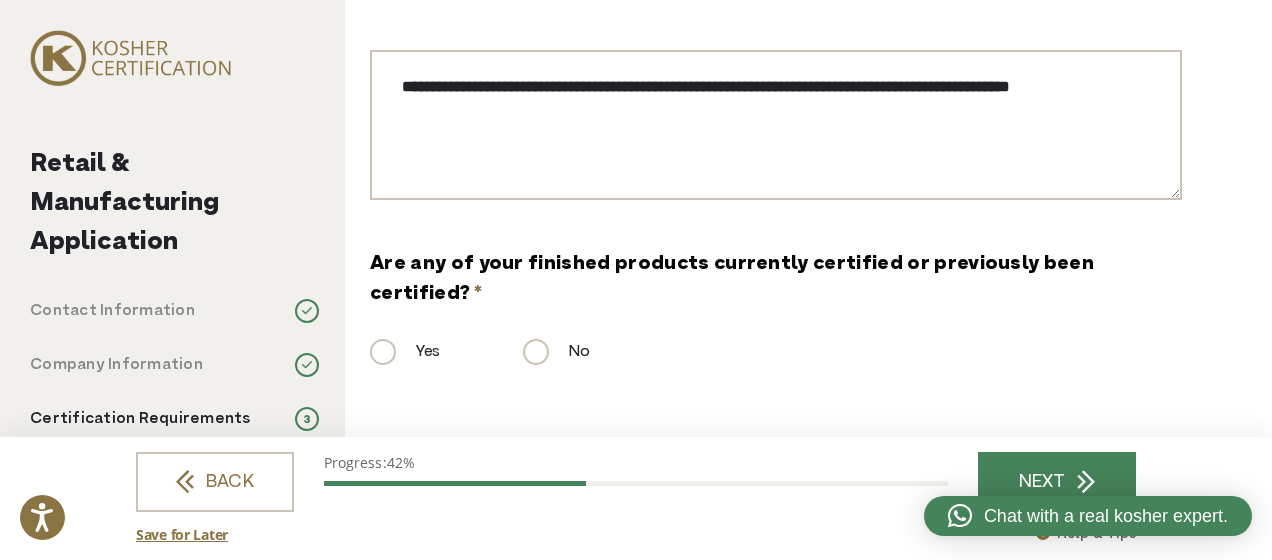 scroll, scrollTop: 200, scrollLeft: 0, axis: vertical 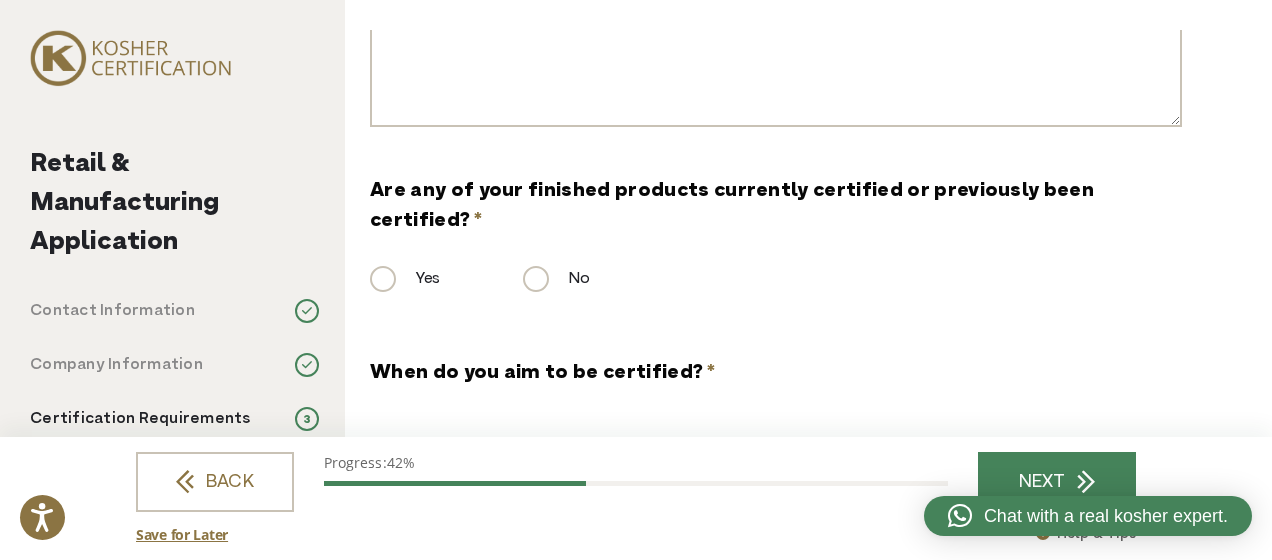 type on "**********" 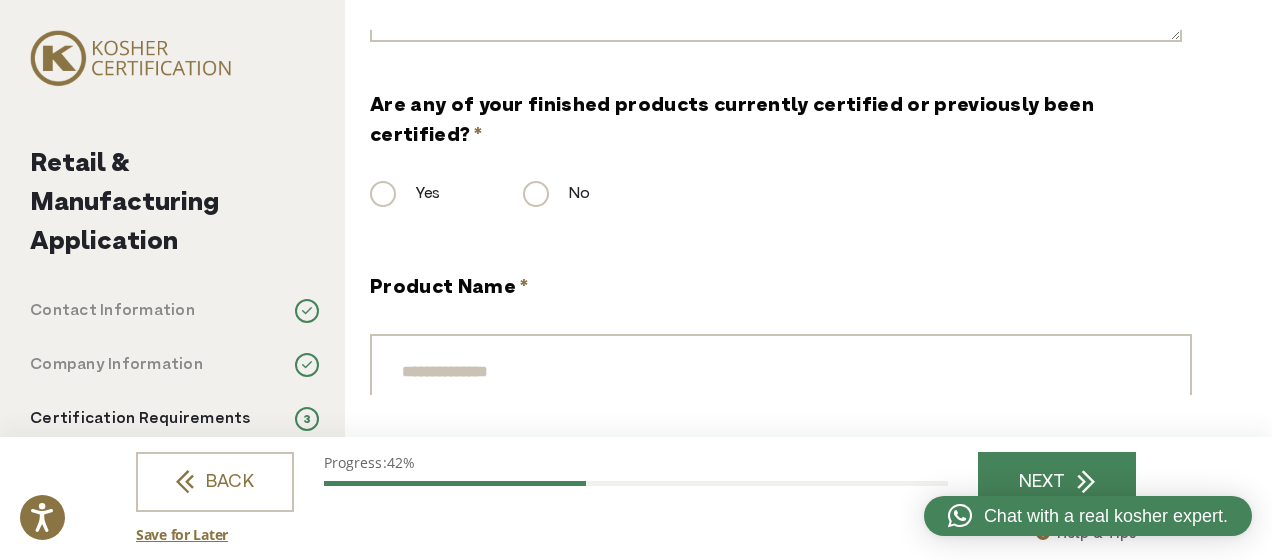 scroll, scrollTop: 500, scrollLeft: 0, axis: vertical 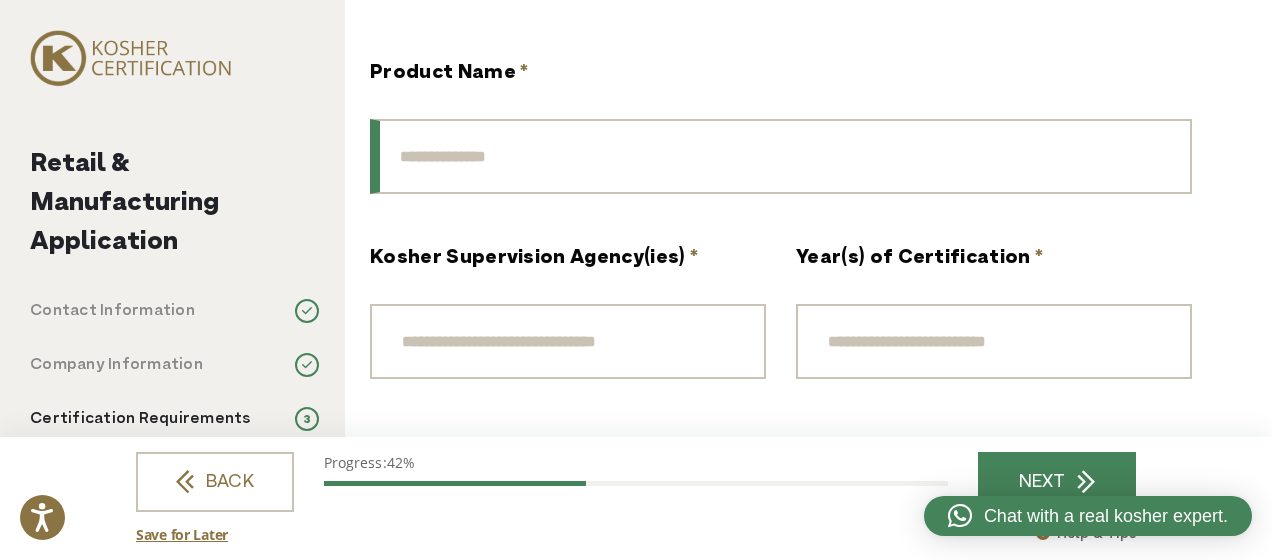 click on "Product Name *" at bounding box center (781, 156) 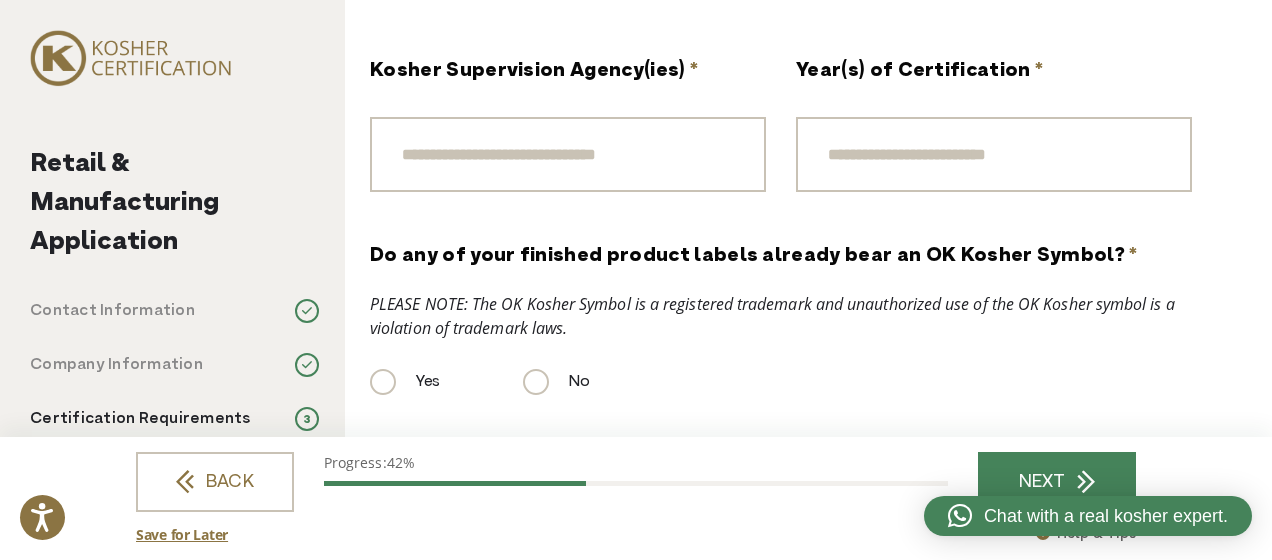 scroll, scrollTop: 800, scrollLeft: 0, axis: vertical 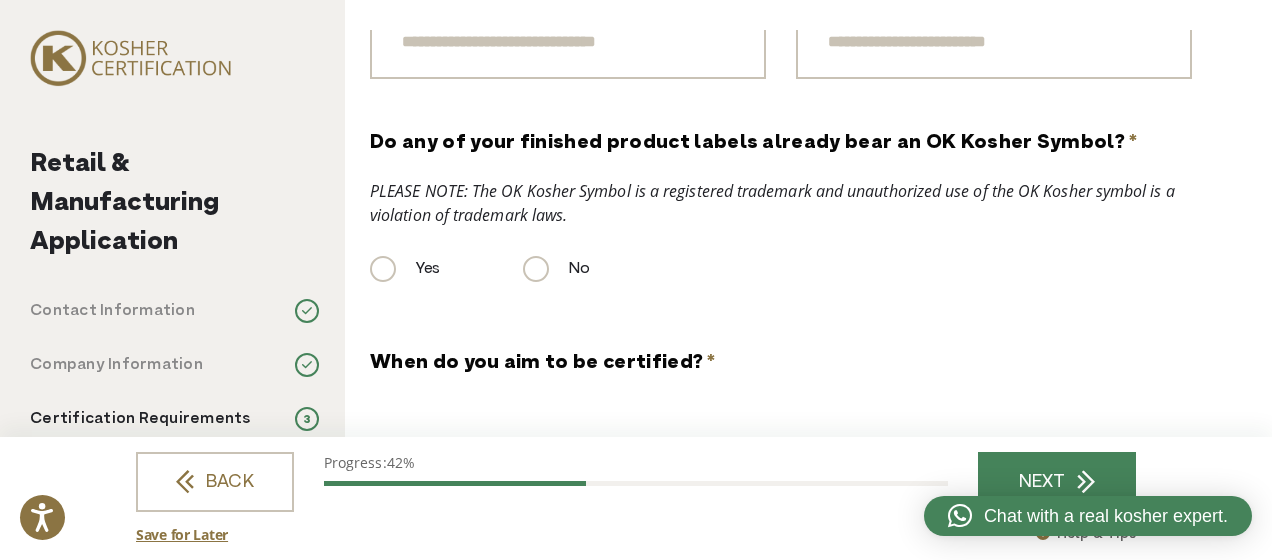 click on "No" at bounding box center [556, 269] 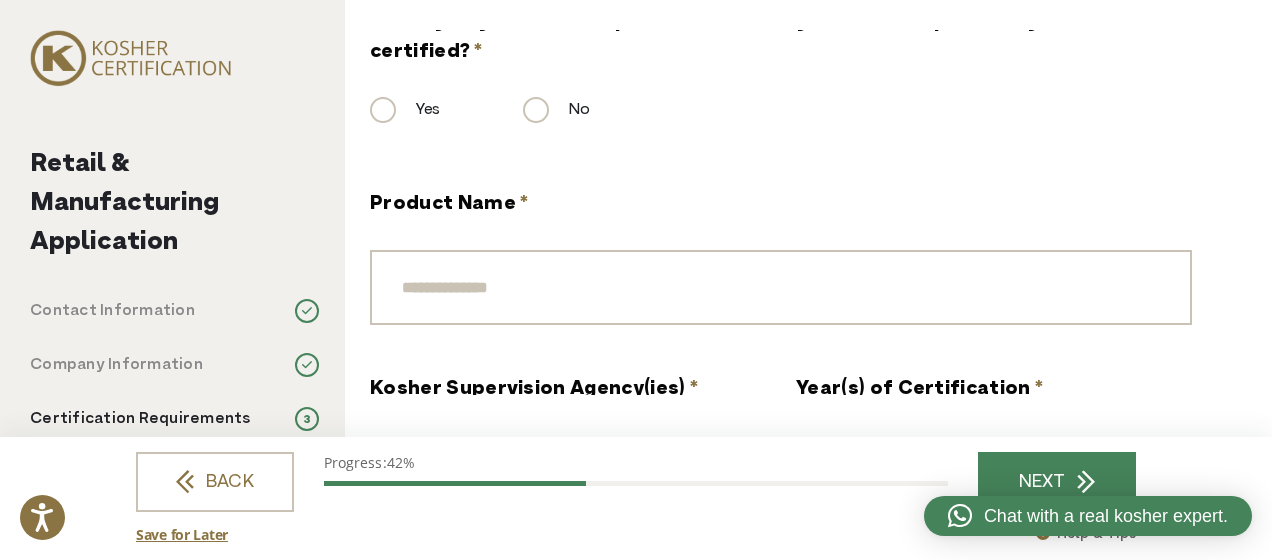 scroll, scrollTop: 400, scrollLeft: 0, axis: vertical 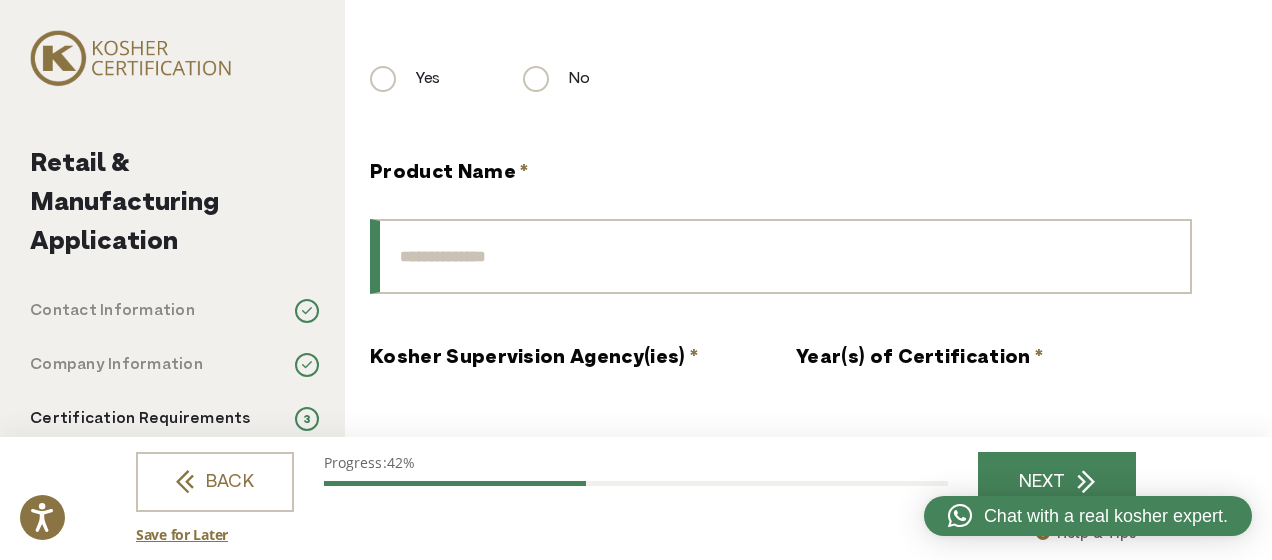 click on "Product Name *" at bounding box center (781, 256) 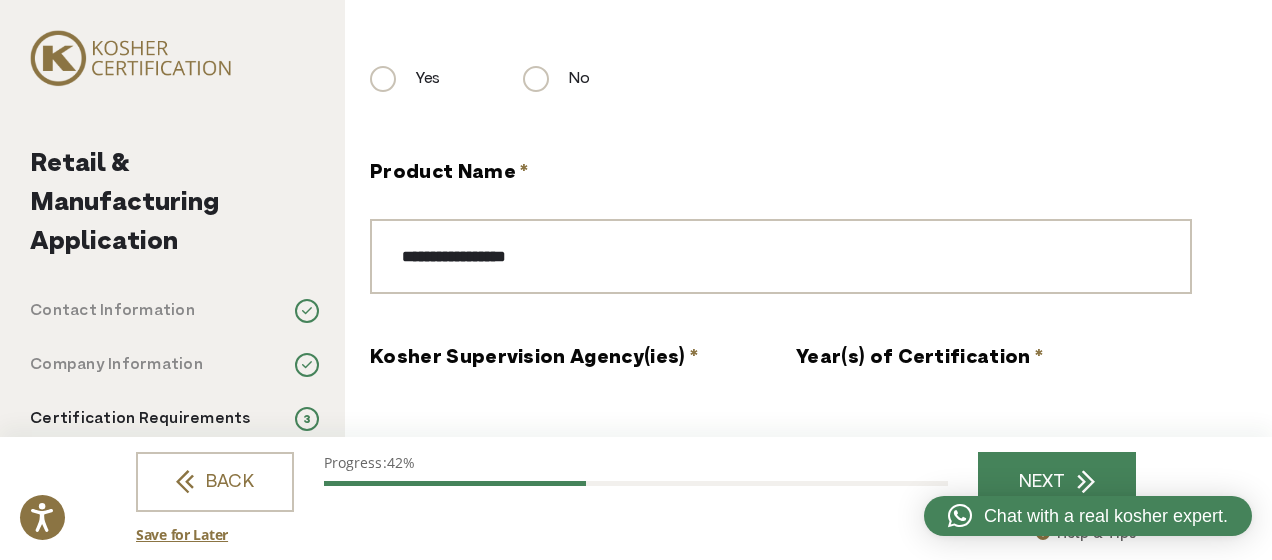 scroll, scrollTop: 454, scrollLeft: 0, axis: vertical 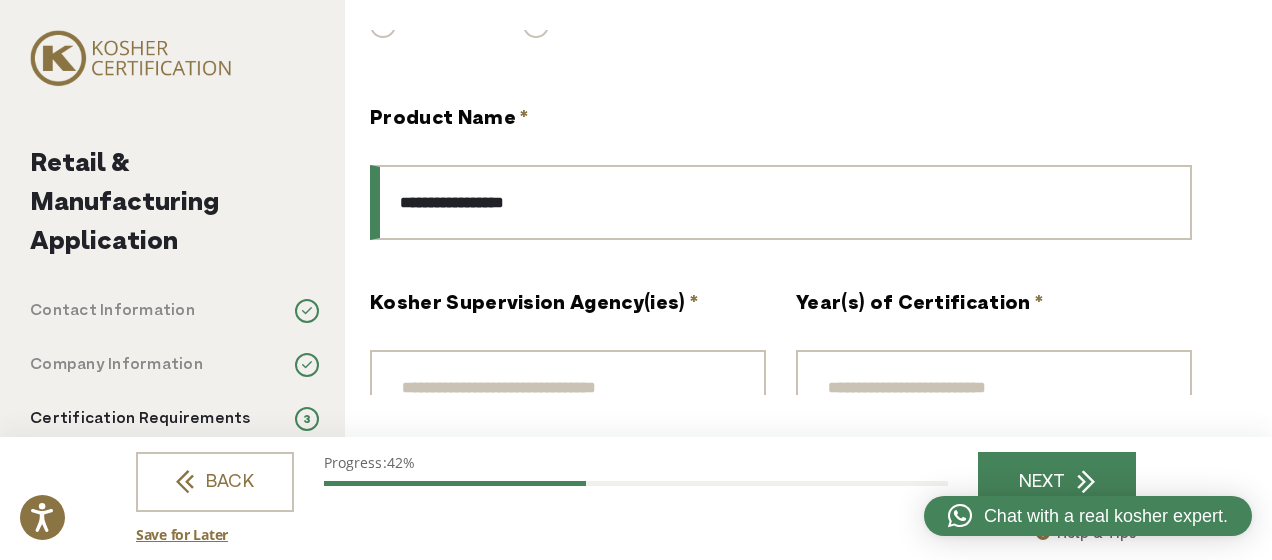 click on "**********" at bounding box center [781, 202] 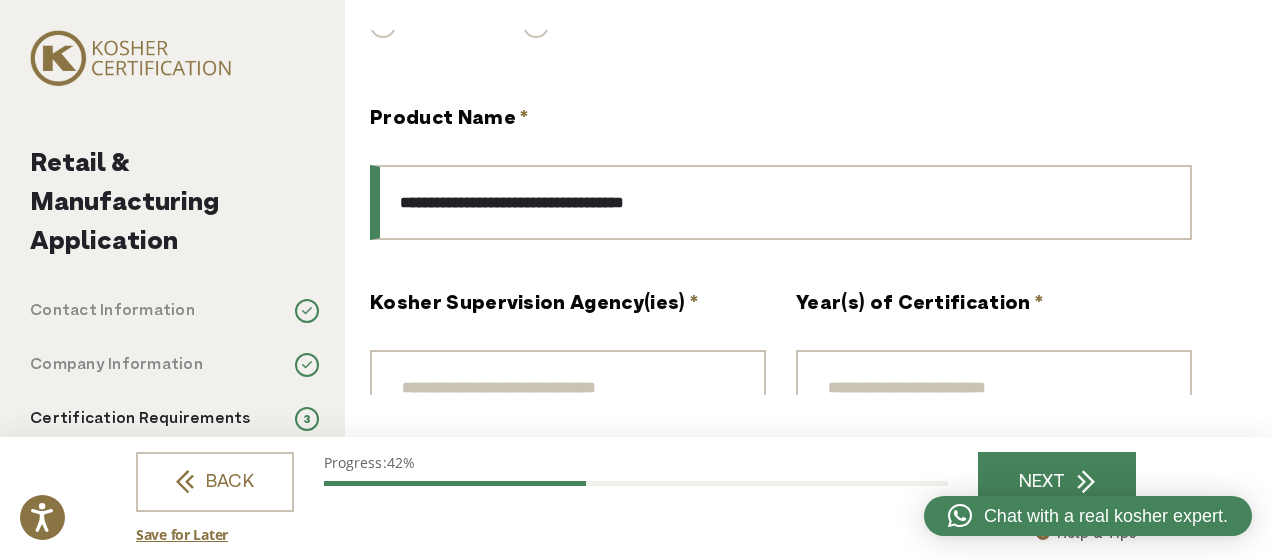 click on "**********" at bounding box center [781, 202] 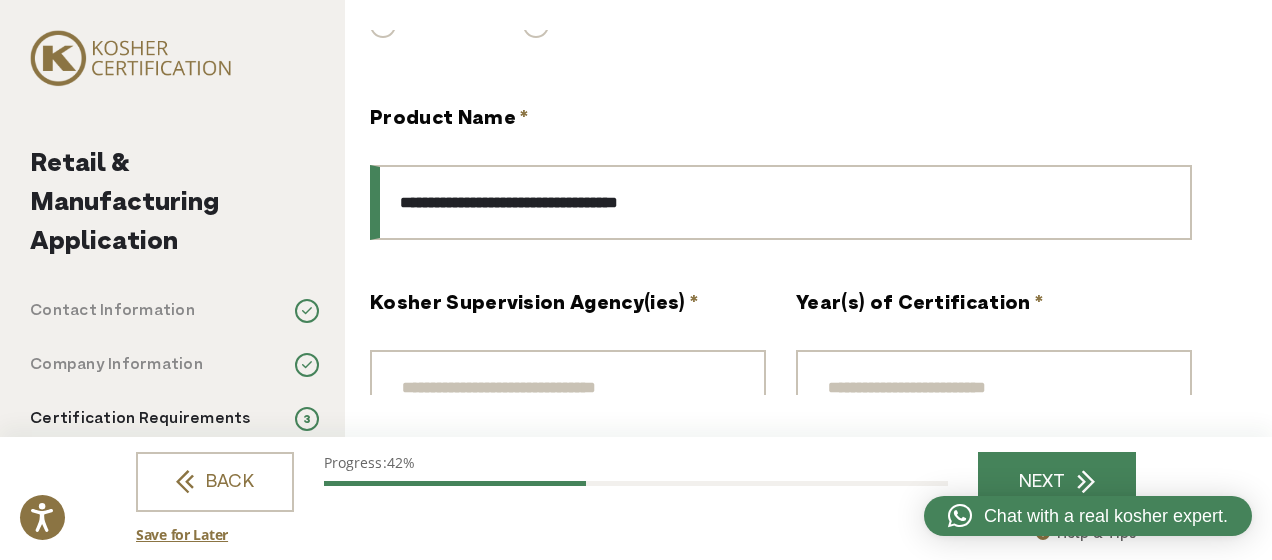 type on "**********" 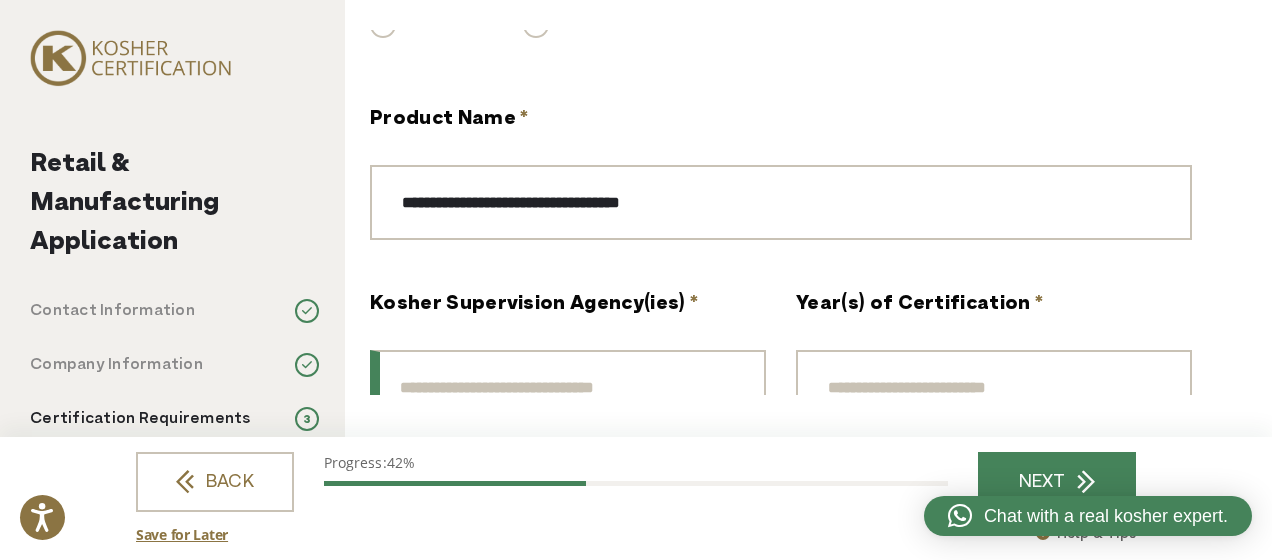 click on "Kosher Supervision Agency(ies) *" at bounding box center [568, 387] 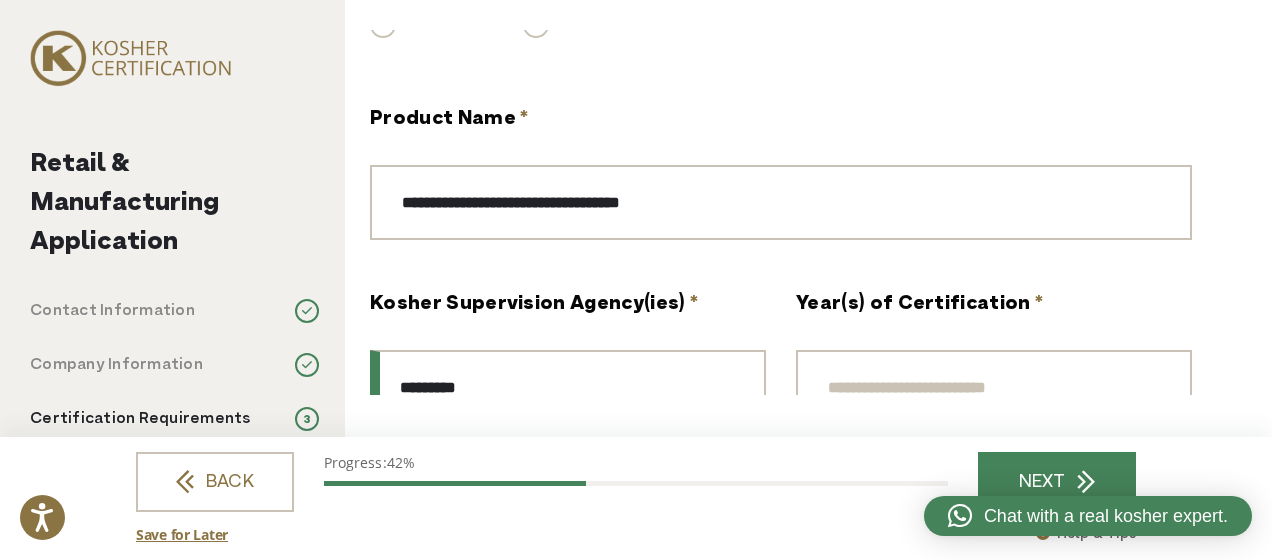 type on "*********" 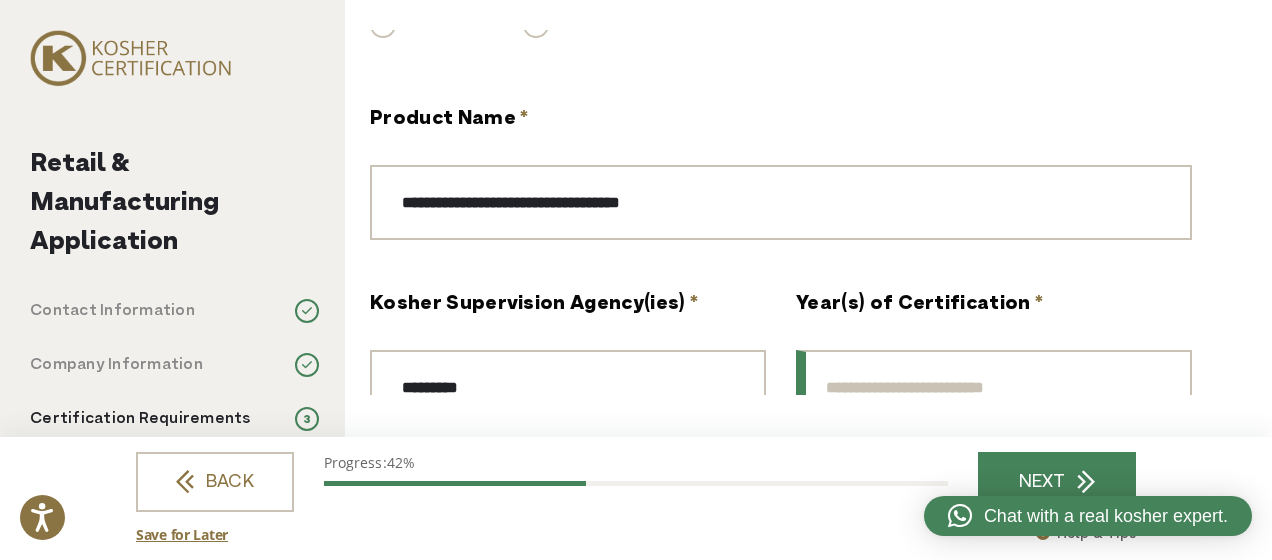 click on "Year(s) of Certification *" at bounding box center (994, 387) 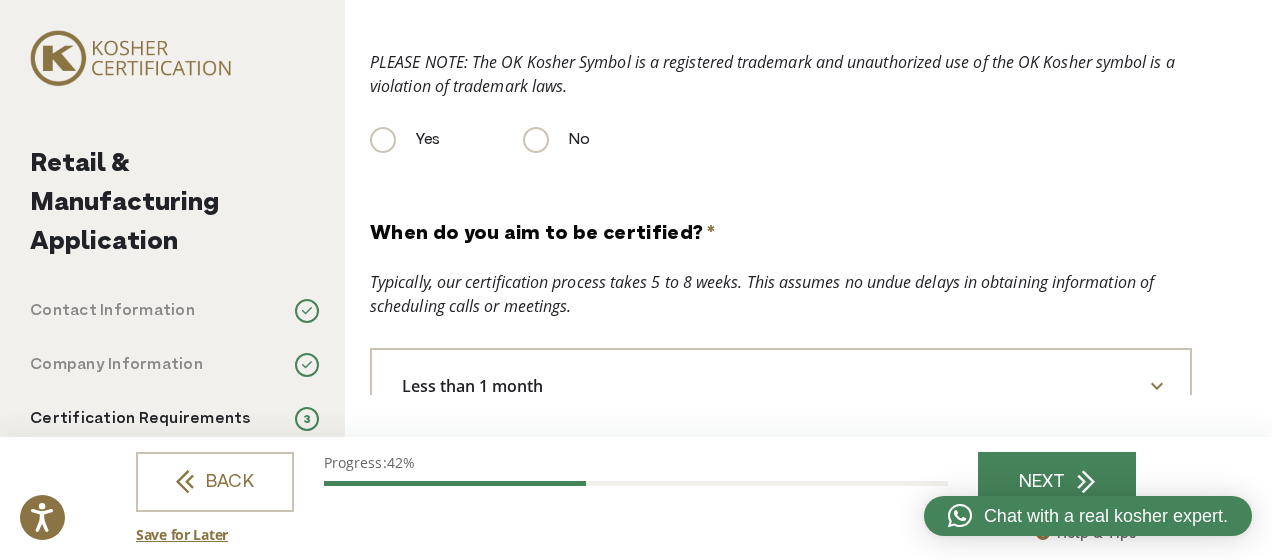 scroll, scrollTop: 1006, scrollLeft: 0, axis: vertical 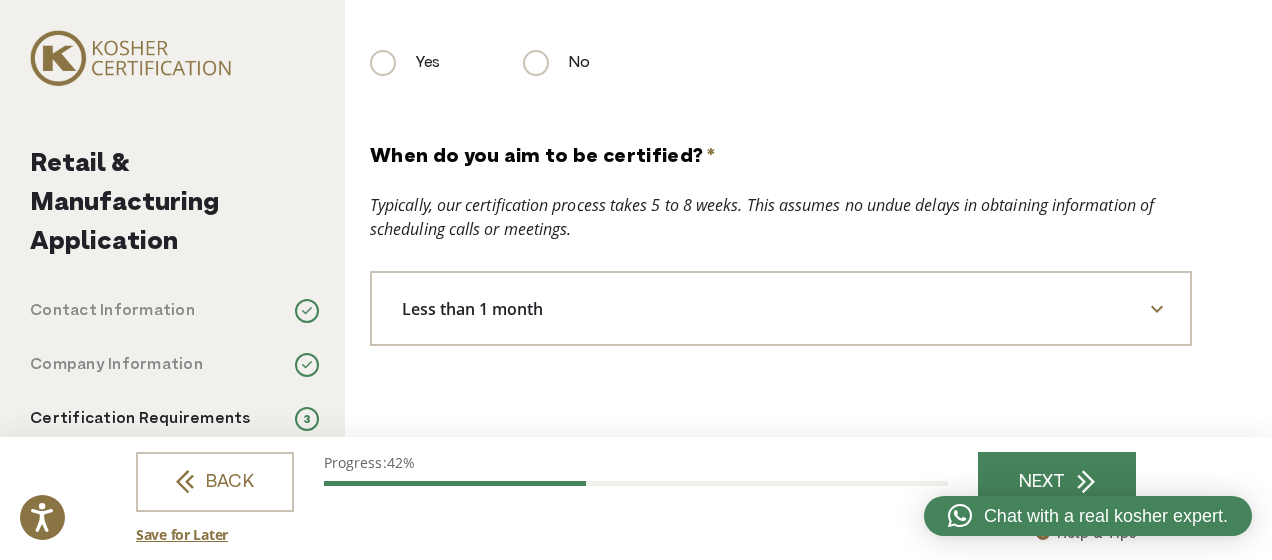 type on "*******" 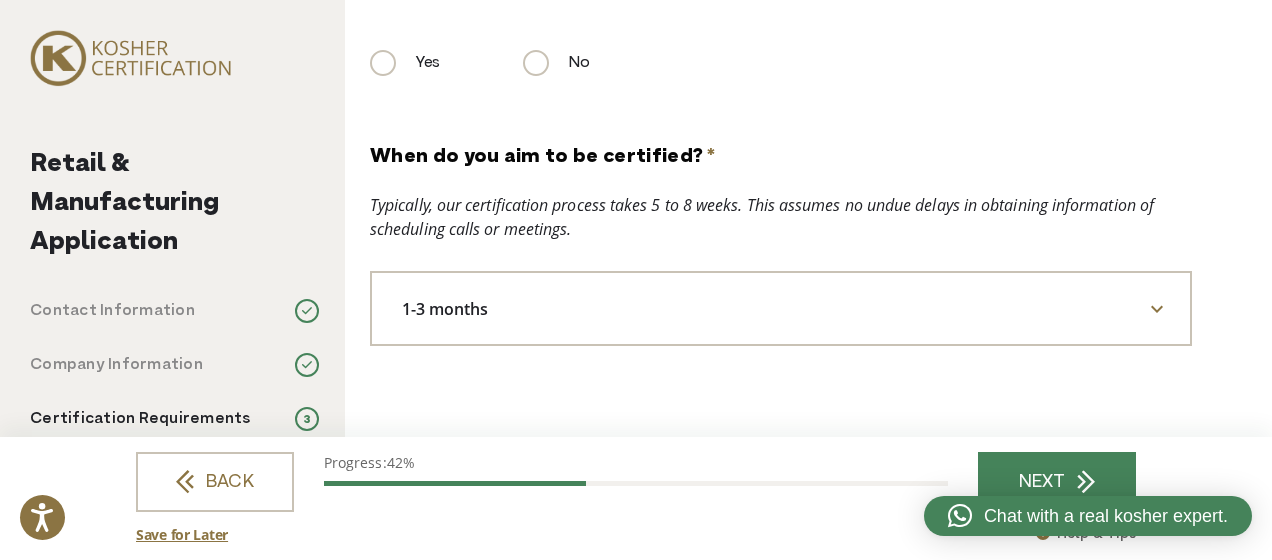 click on "1-3 months" at bounding box center (781, 308) 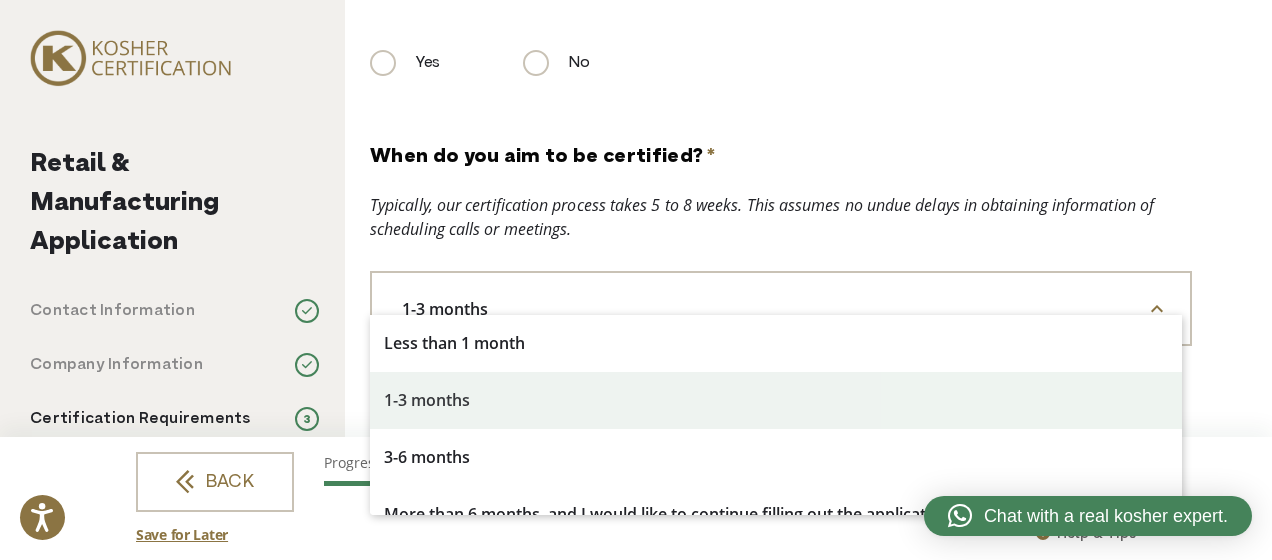 click on "1-3 months" at bounding box center [781, 308] 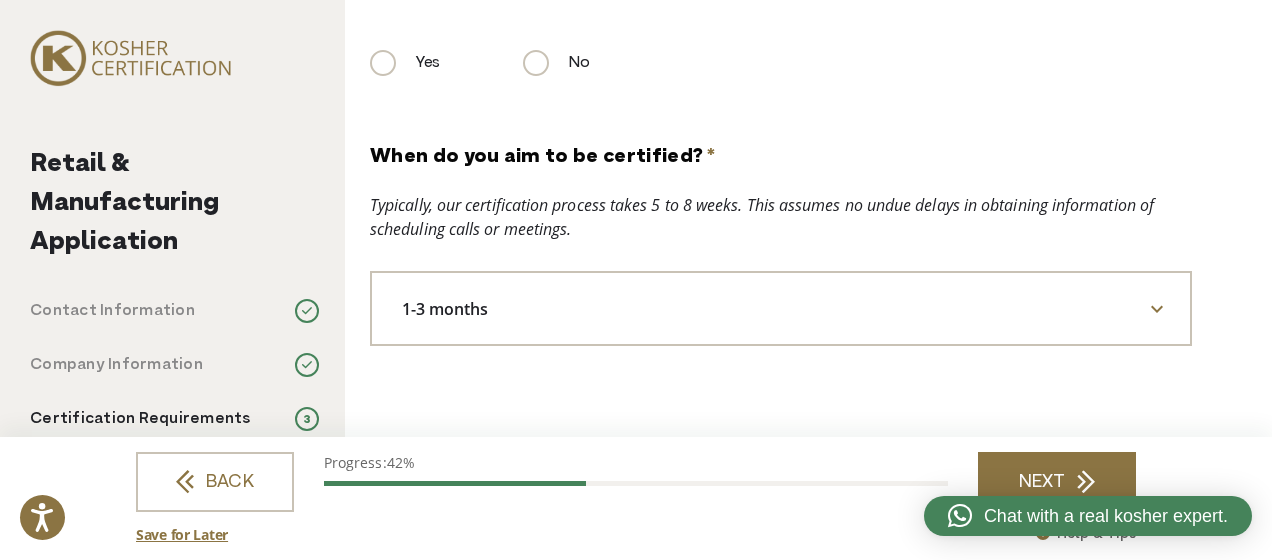 click on "NEXT" at bounding box center (1057, 482) 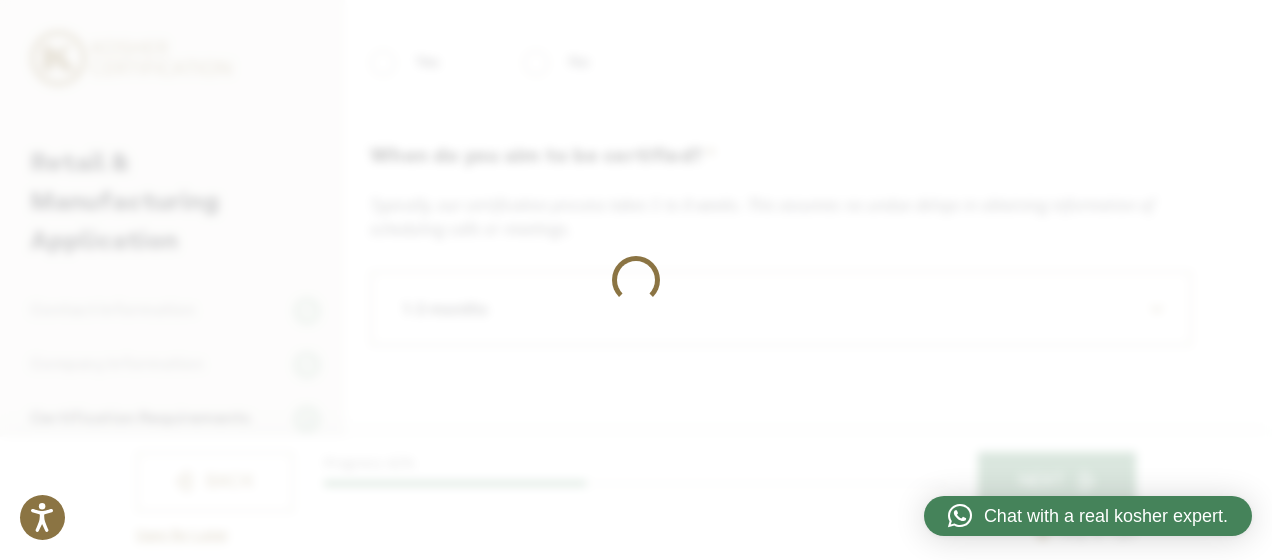 scroll, scrollTop: 0, scrollLeft: 0, axis: both 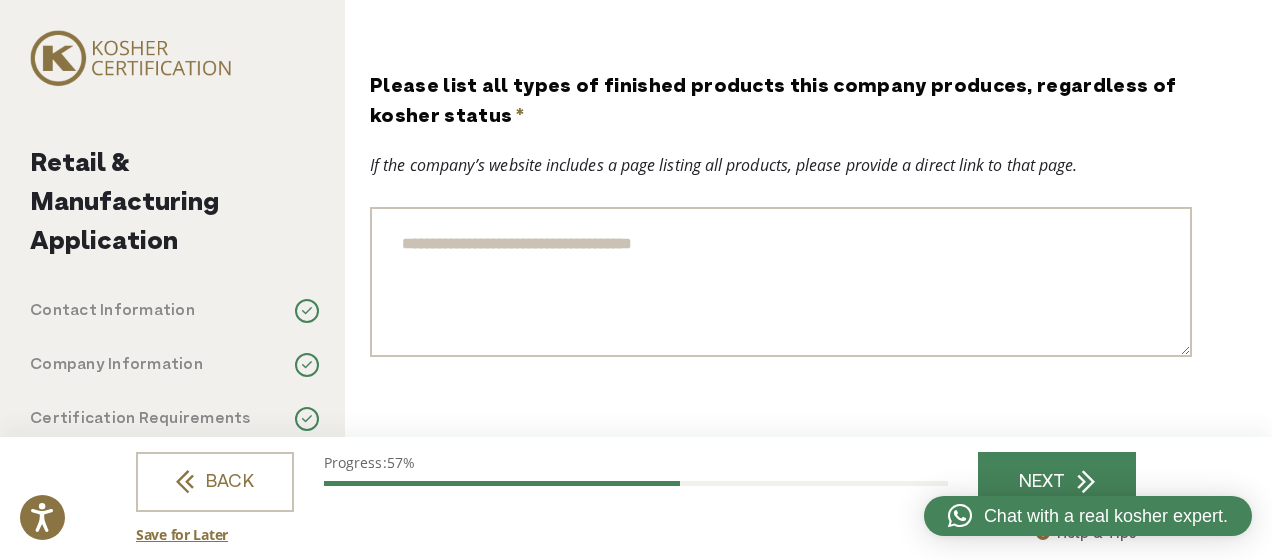 click on "Please list all types of finished products this company produces, regardless of kosher status *" at bounding box center (781, 282) 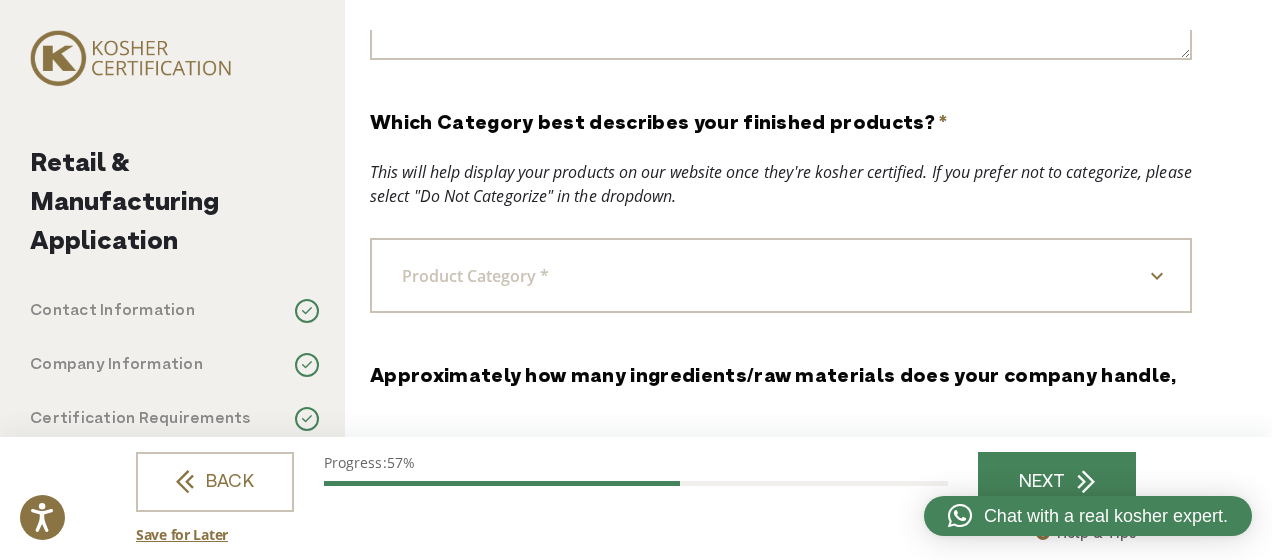 scroll, scrollTop: 300, scrollLeft: 0, axis: vertical 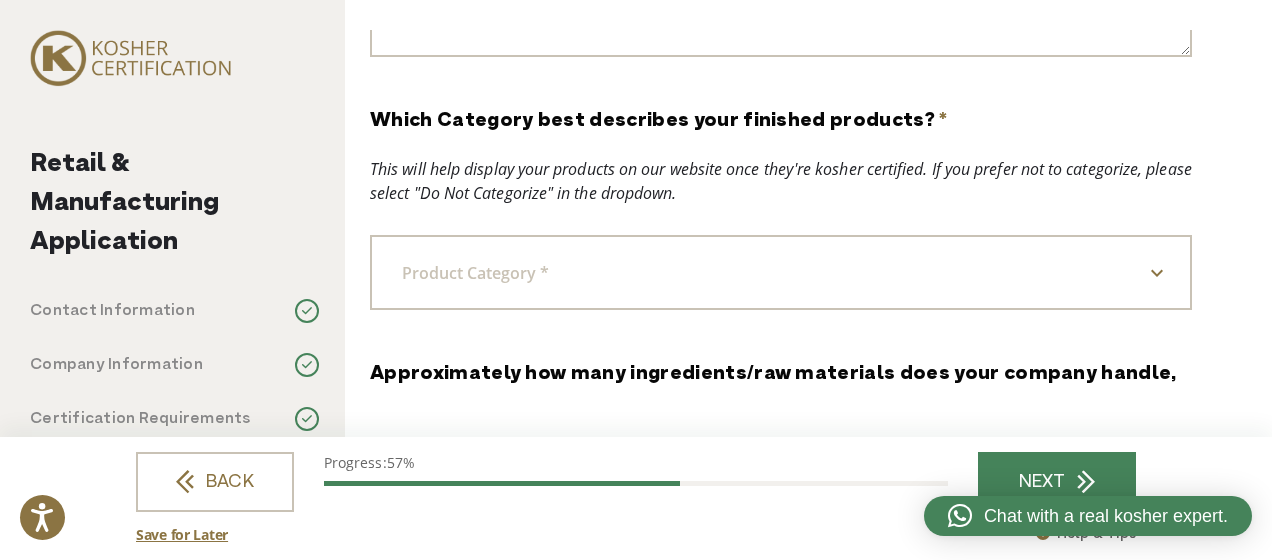 type on "**********" 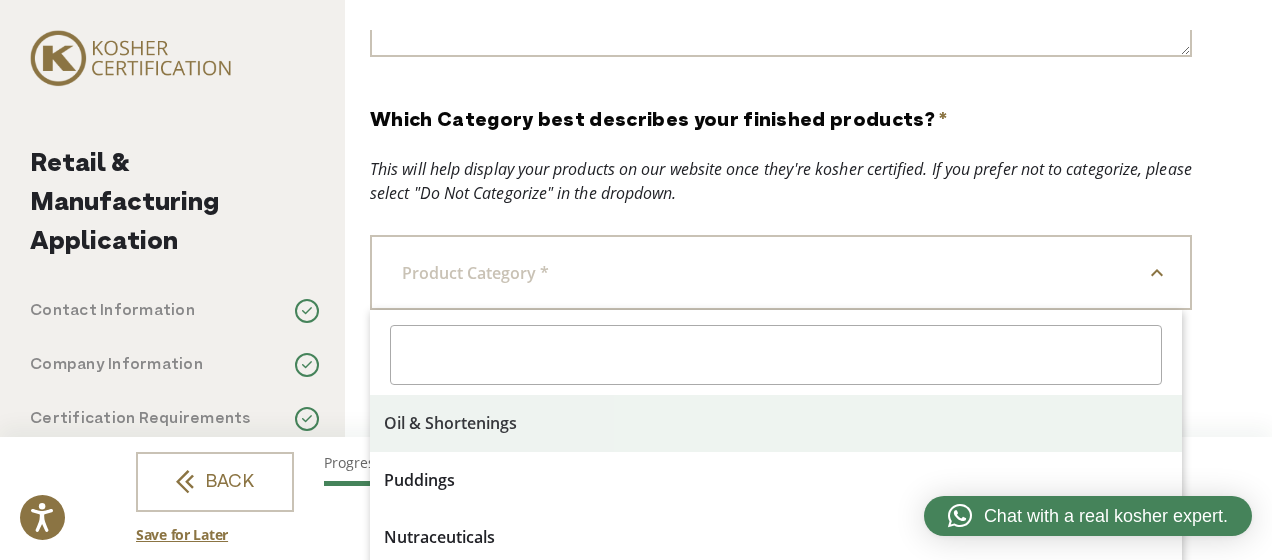 click at bounding box center [776, 355] 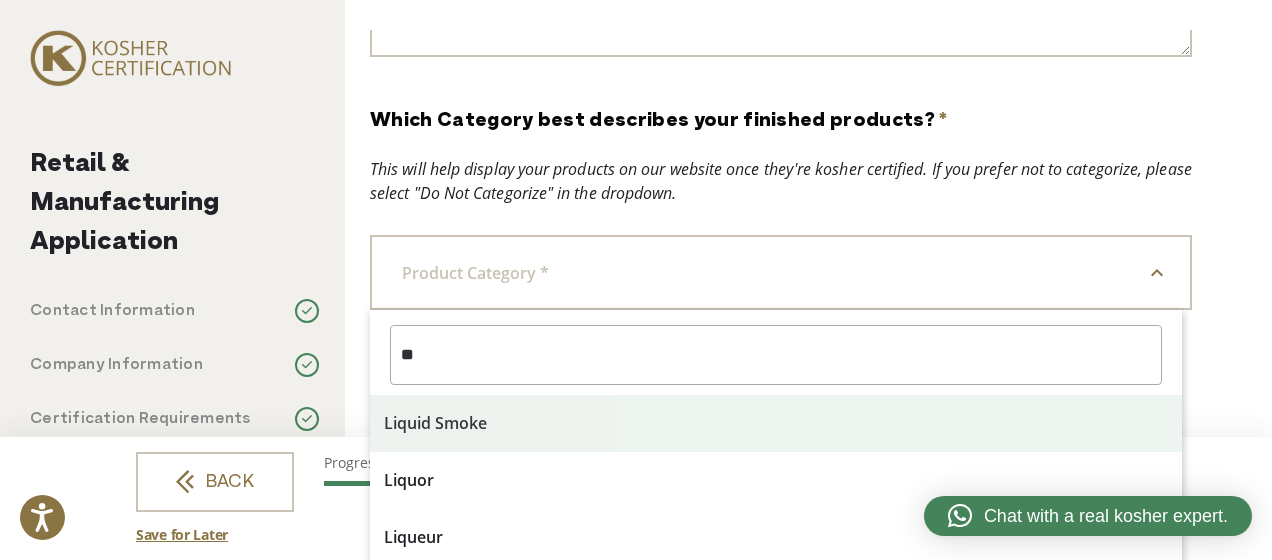 type on "*" 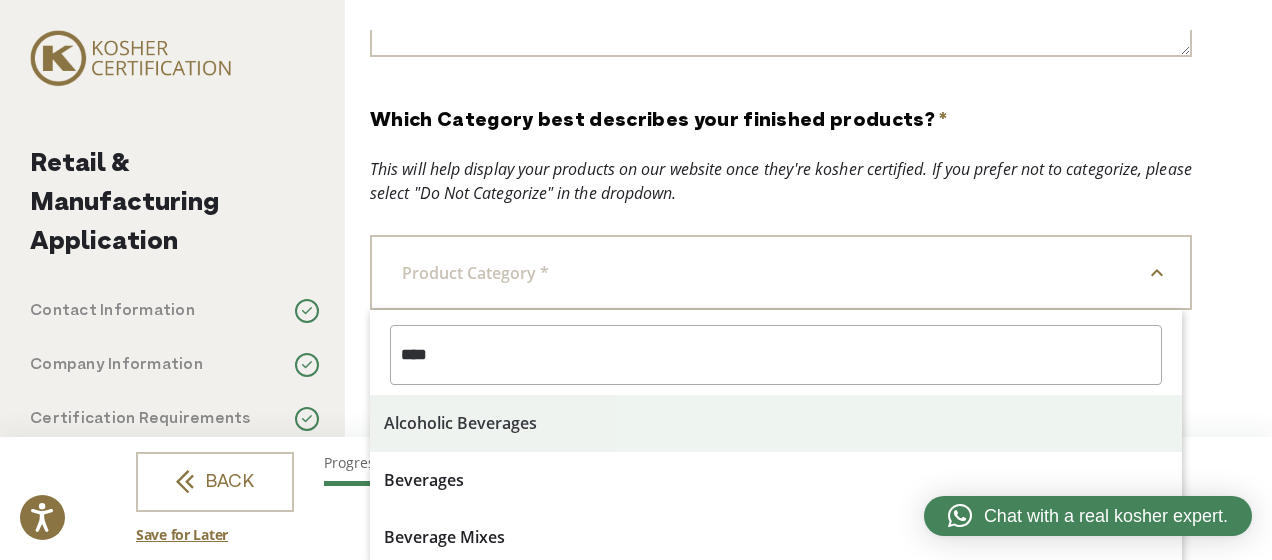 type on "****" 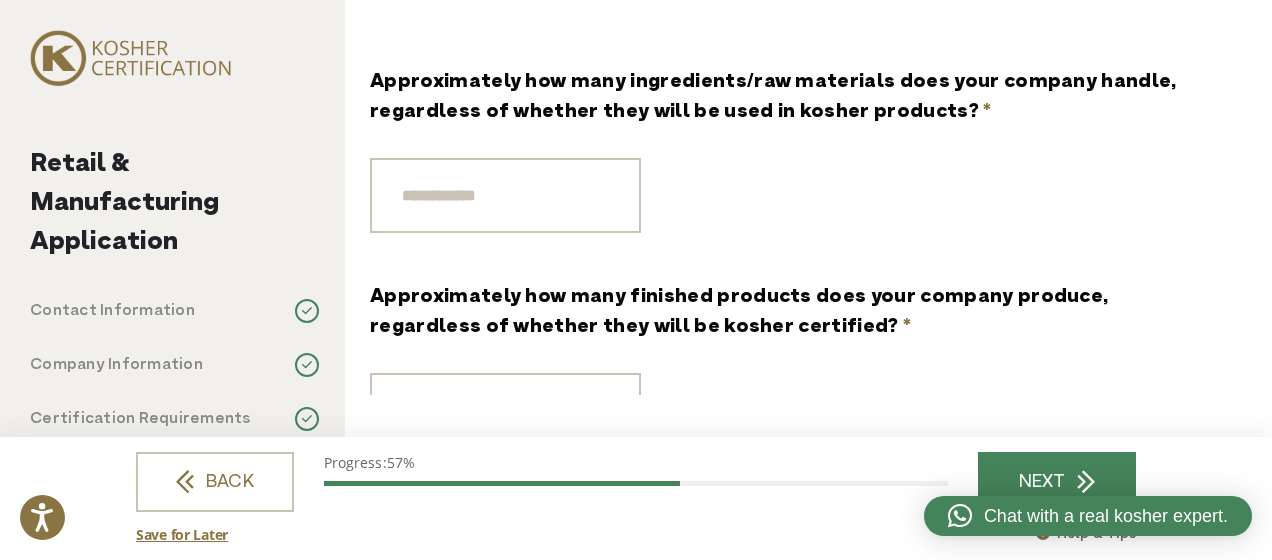 scroll, scrollTop: 600, scrollLeft: 0, axis: vertical 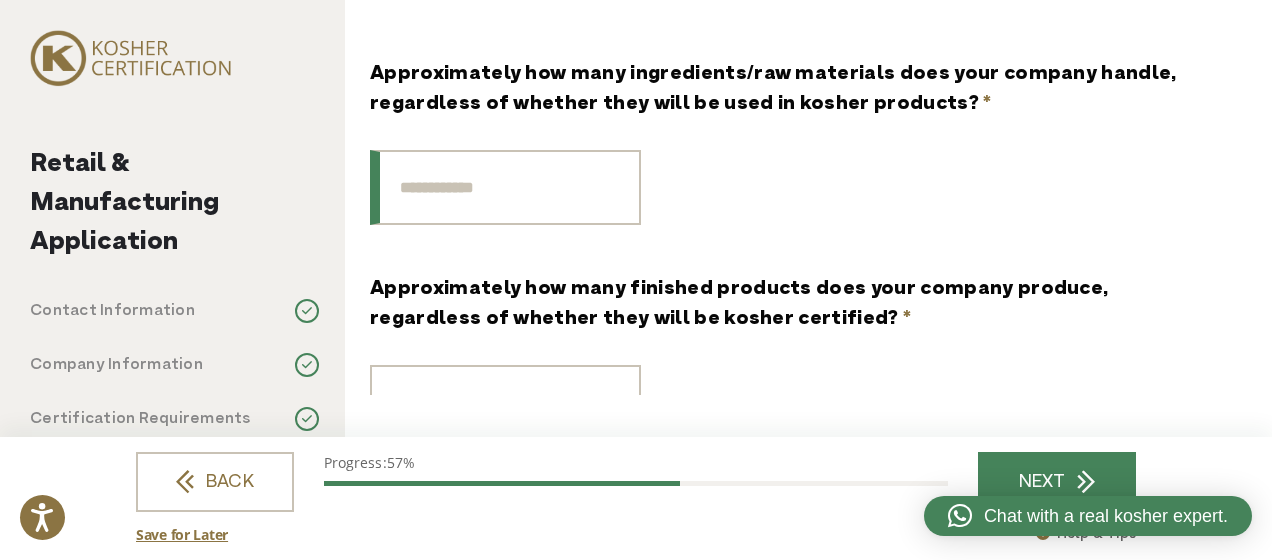 click on "Approximately how many ingredients/raw materials does your company handle, regardless of whether they will be used in kosher products? *" at bounding box center [505, 187] 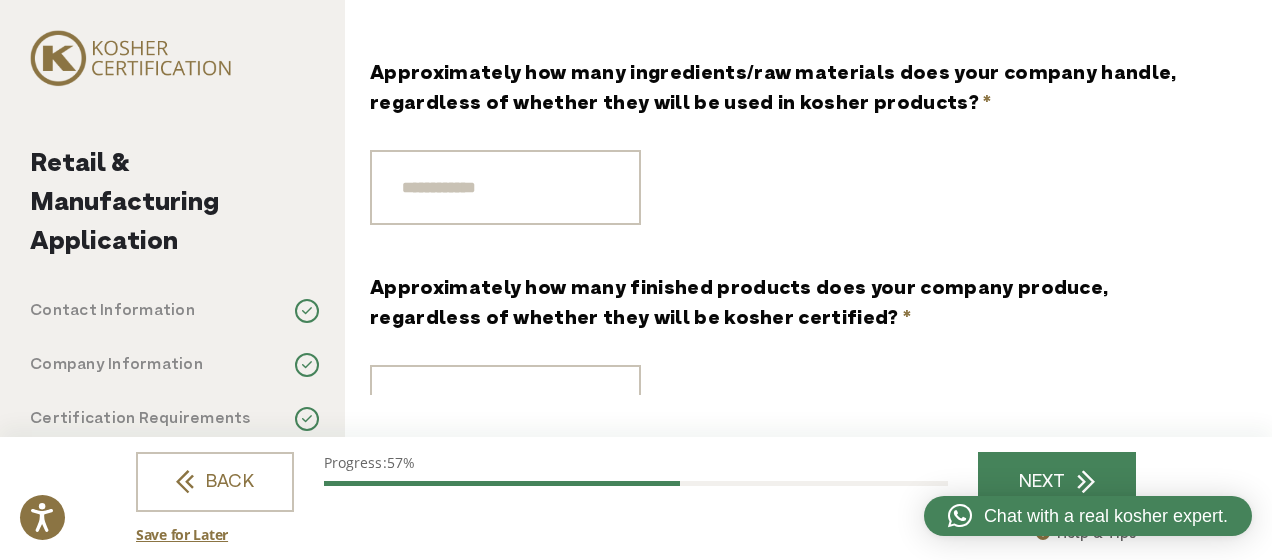 click at bounding box center (781, 187) 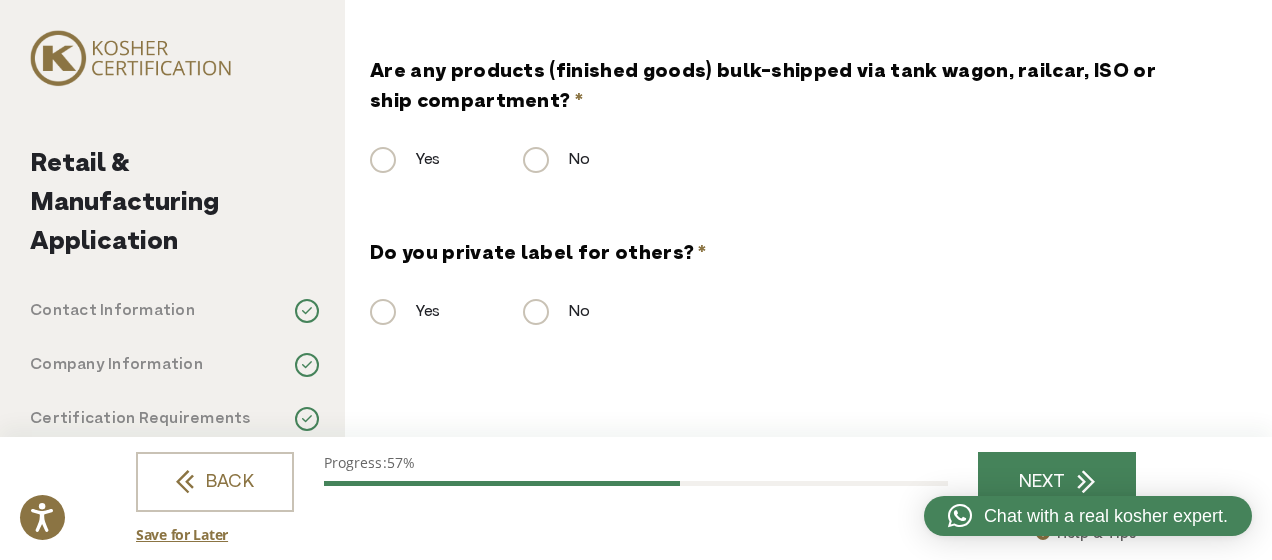 scroll, scrollTop: 1058, scrollLeft: 0, axis: vertical 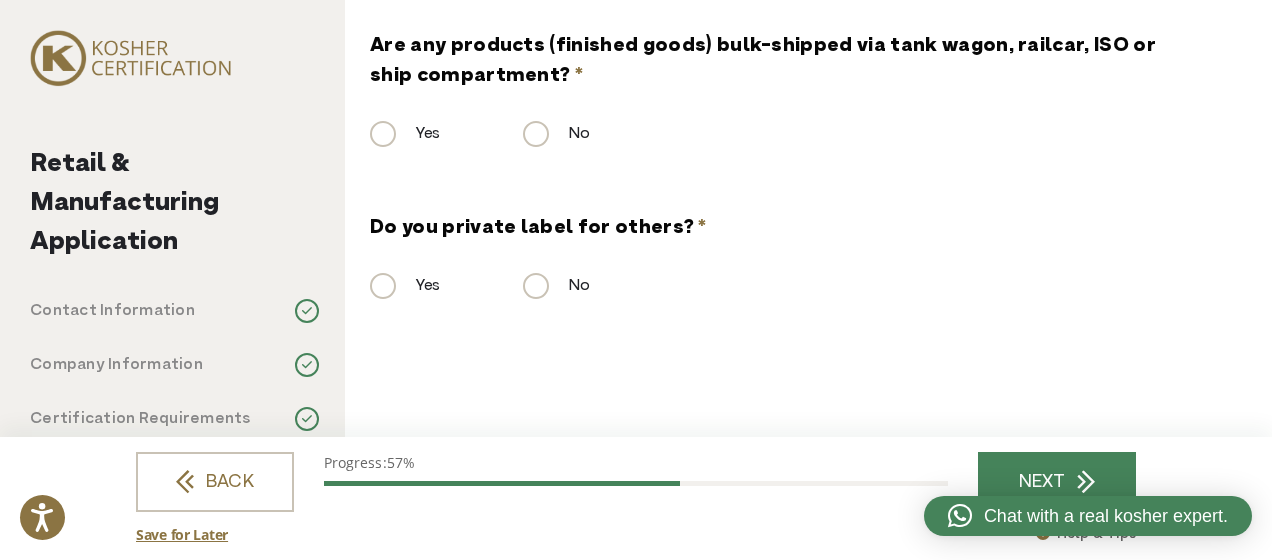 click on "Yes" at bounding box center (405, 134) 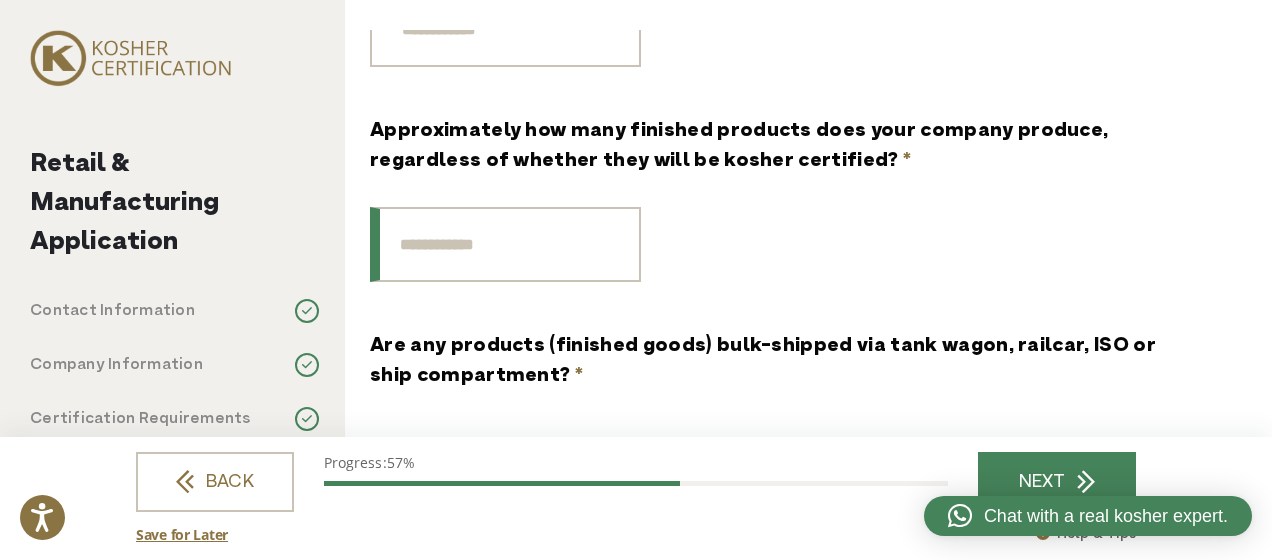 click on "Approximately how many finished products does your company produce, regardless of whether they will be kosher certified? *" at bounding box center [505, 244] 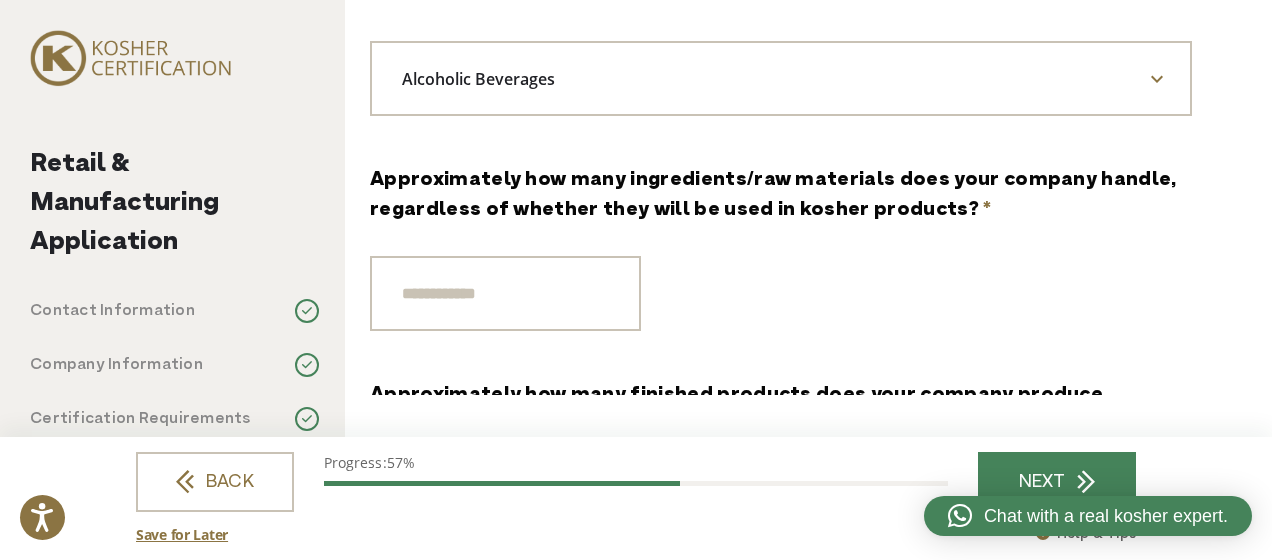 scroll, scrollTop: 458, scrollLeft: 0, axis: vertical 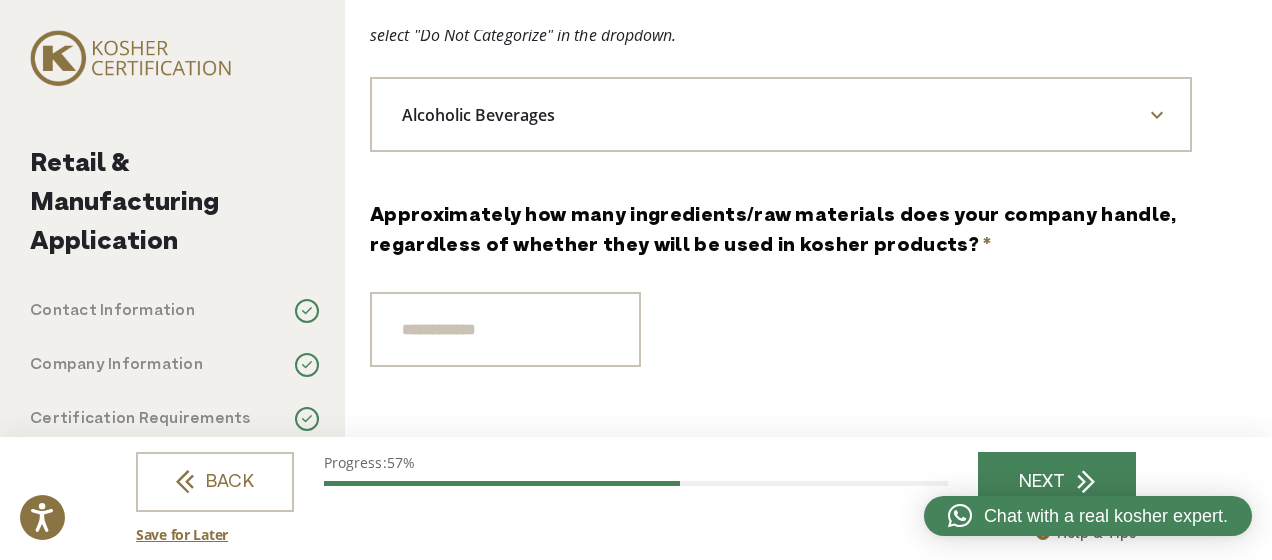 click at bounding box center [781, 329] 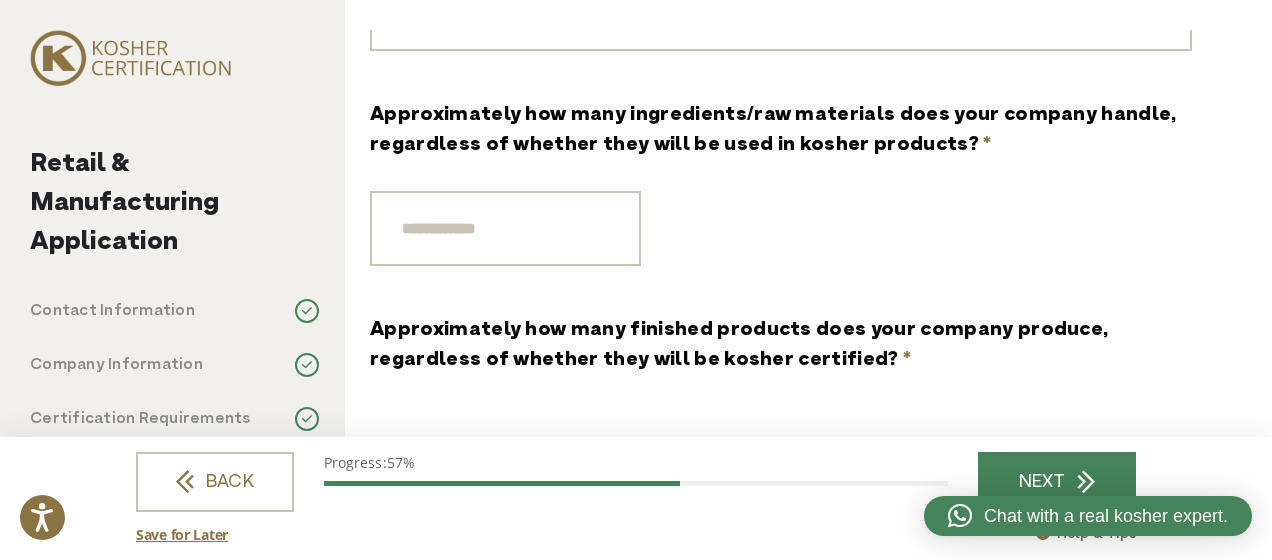 scroll, scrollTop: 658, scrollLeft: 0, axis: vertical 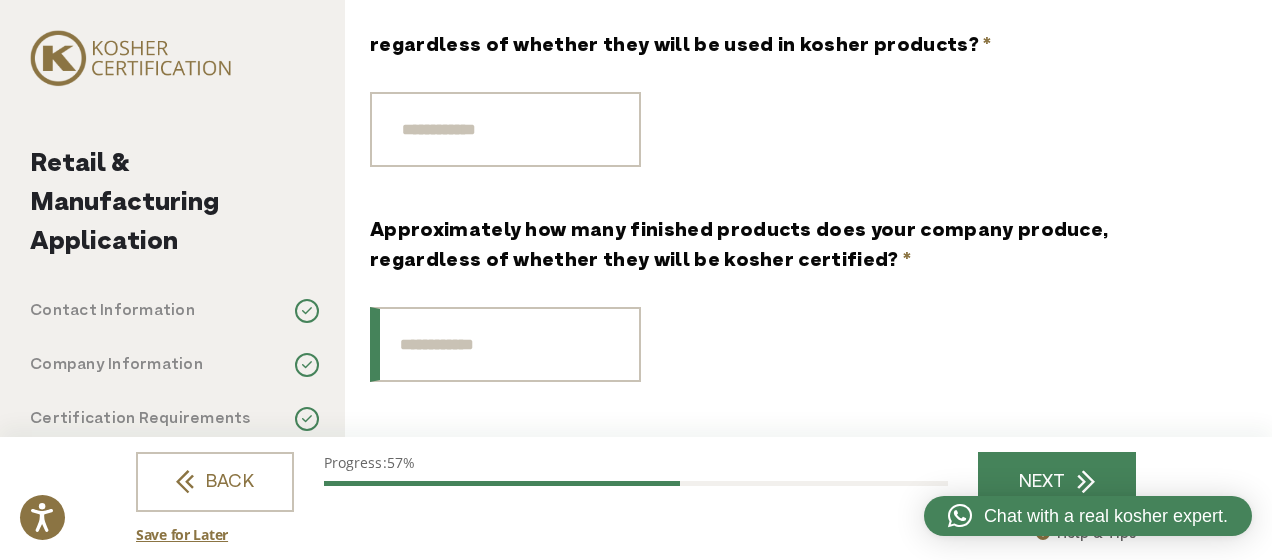 click on "Approximately how many finished products does your company produce, regardless of whether they will be kosher certified? *" at bounding box center [505, 344] 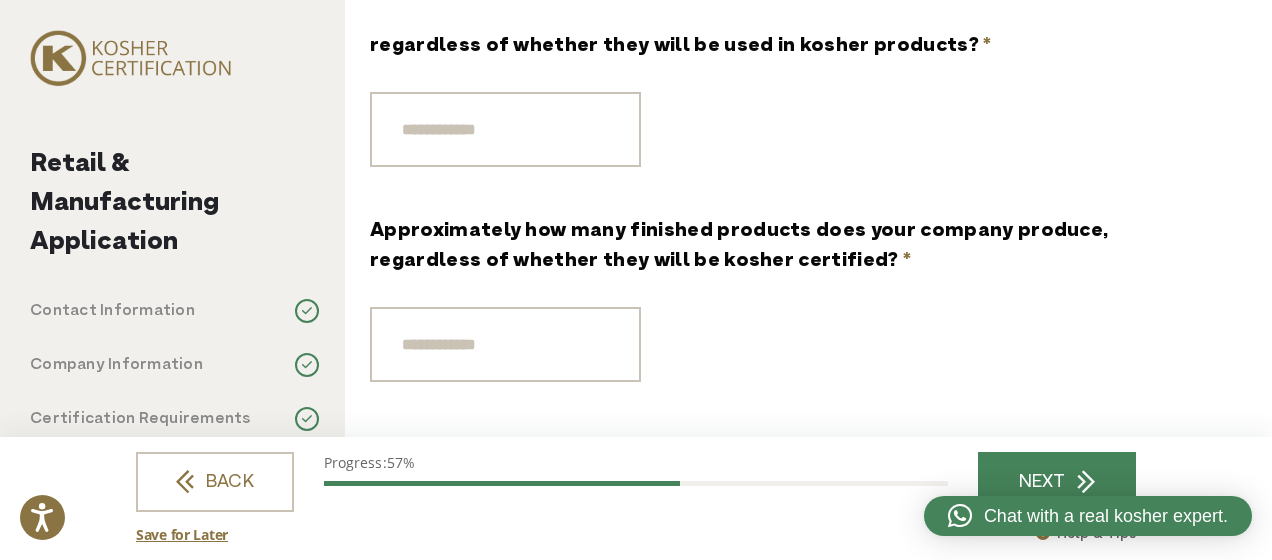 click on "Approximately how many finished products does your company produce, regardless of whether they will be kosher certified? *" at bounding box center (781, 299) 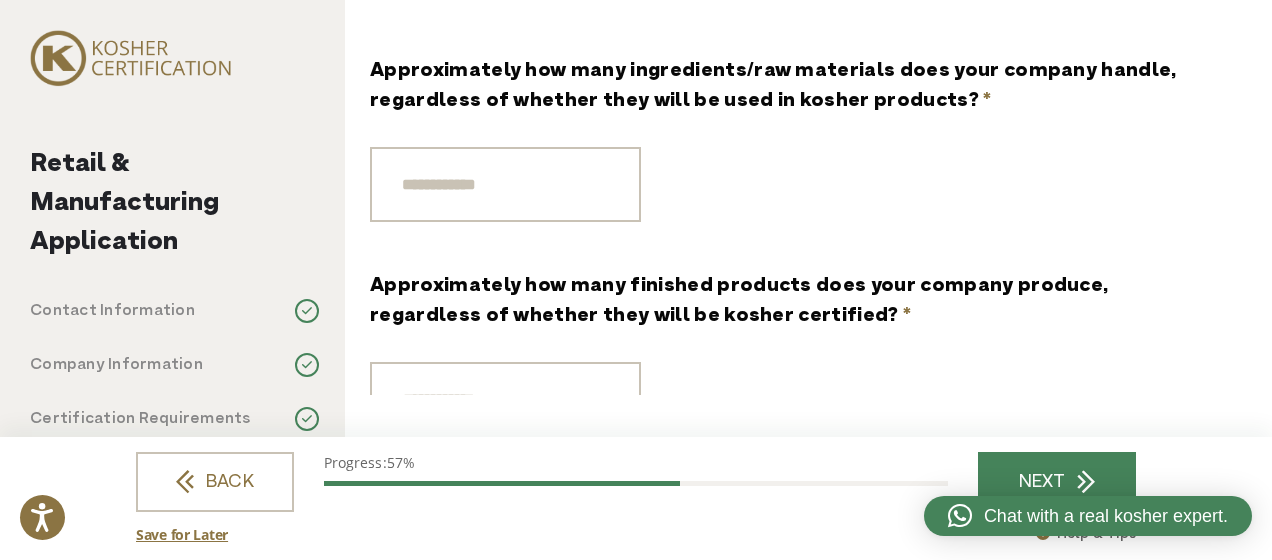 scroll, scrollTop: 558, scrollLeft: 0, axis: vertical 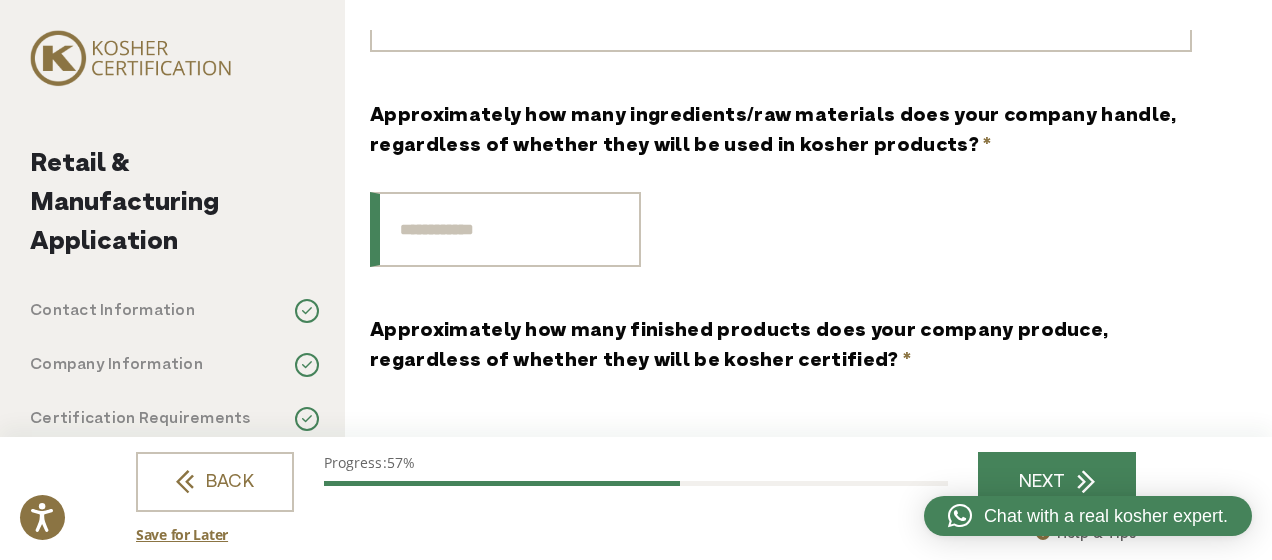 click on "Approximately how many ingredients/raw materials does your company handle, regardless of whether they will be used in kosher products? *" at bounding box center (505, 229) 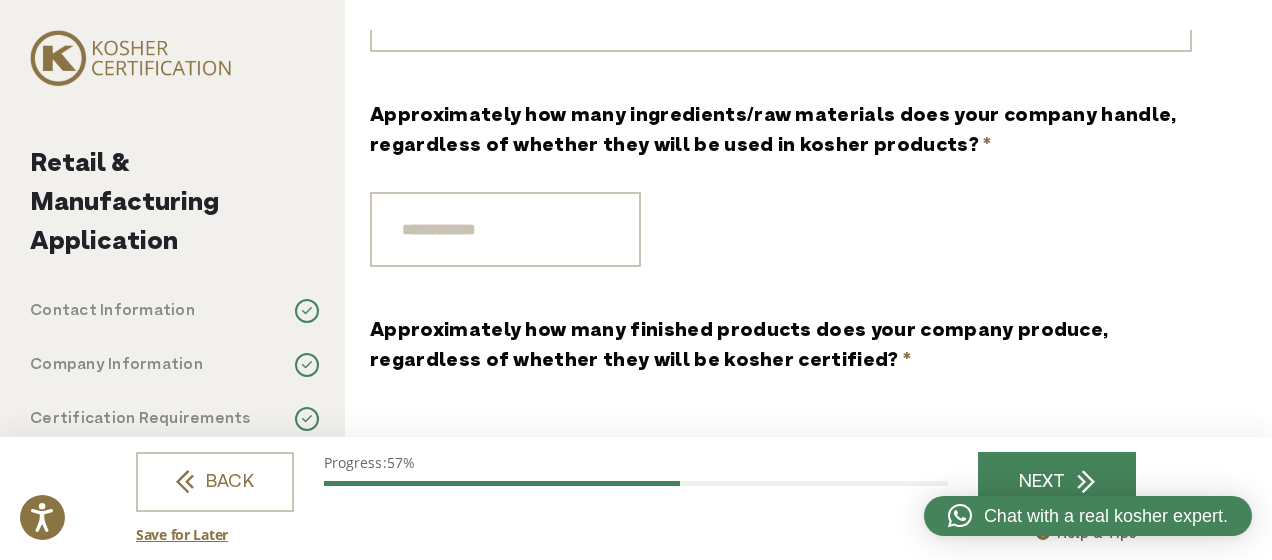 click on "Approximately how many finished products does your company produce, regardless of whether they will be kosher certified? *" at bounding box center (781, 347) 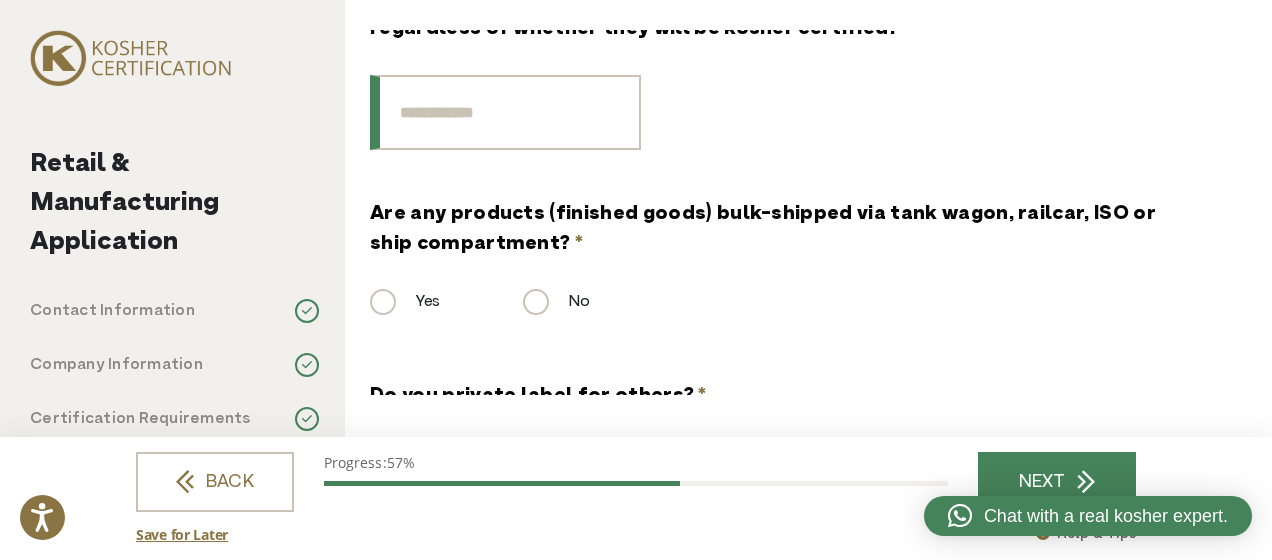 scroll, scrollTop: 590, scrollLeft: 0, axis: vertical 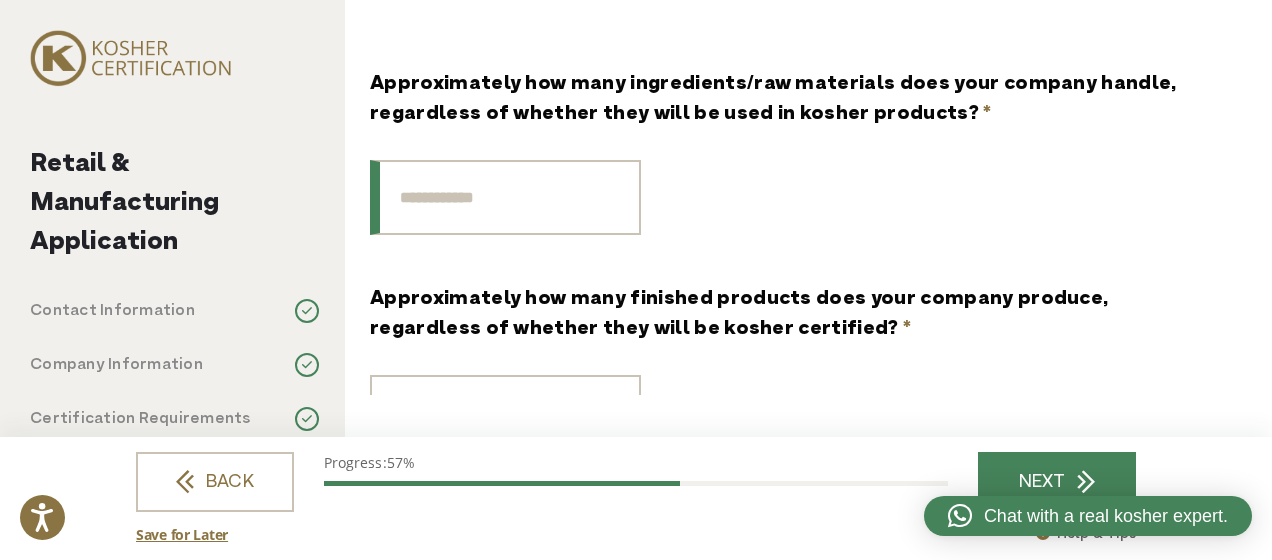 click on "Approximately how many ingredients/raw materials does your company handle, regardless of whether they will be used in kosher products? *" at bounding box center (505, 197) 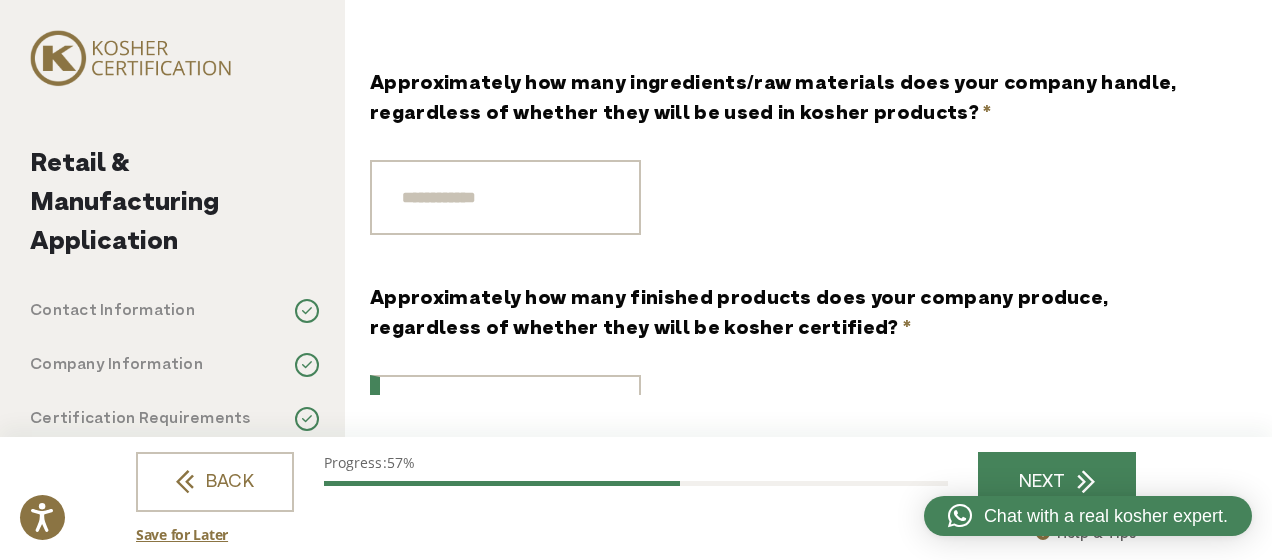 click on "Approximately how many finished products does your company produce, regardless of whether they will be kosher certified? *" at bounding box center (505, 412) 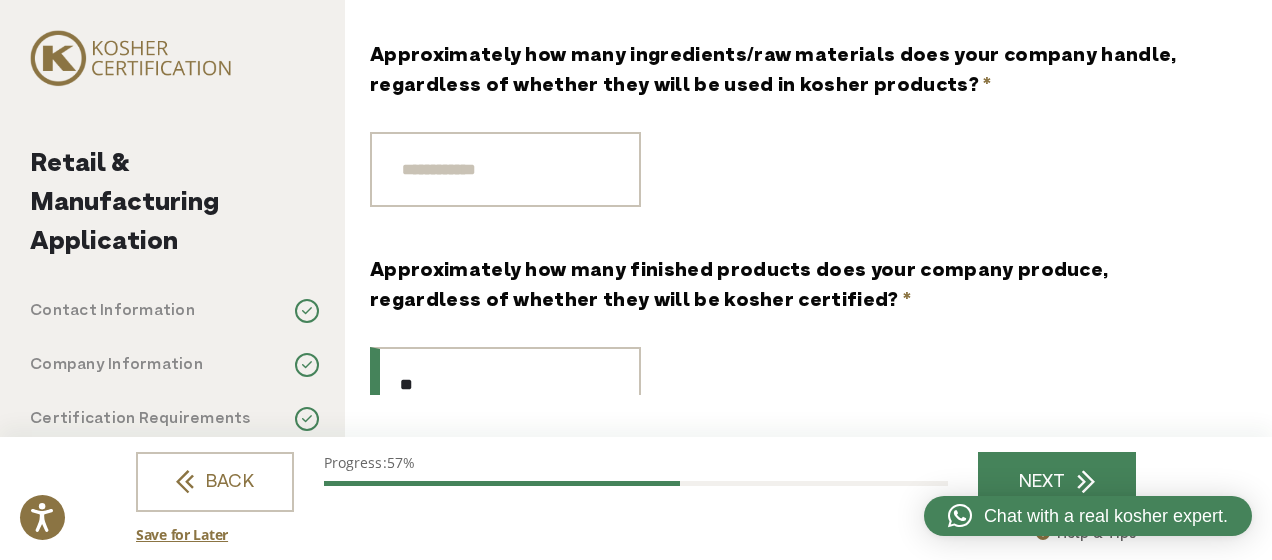 type on "**" 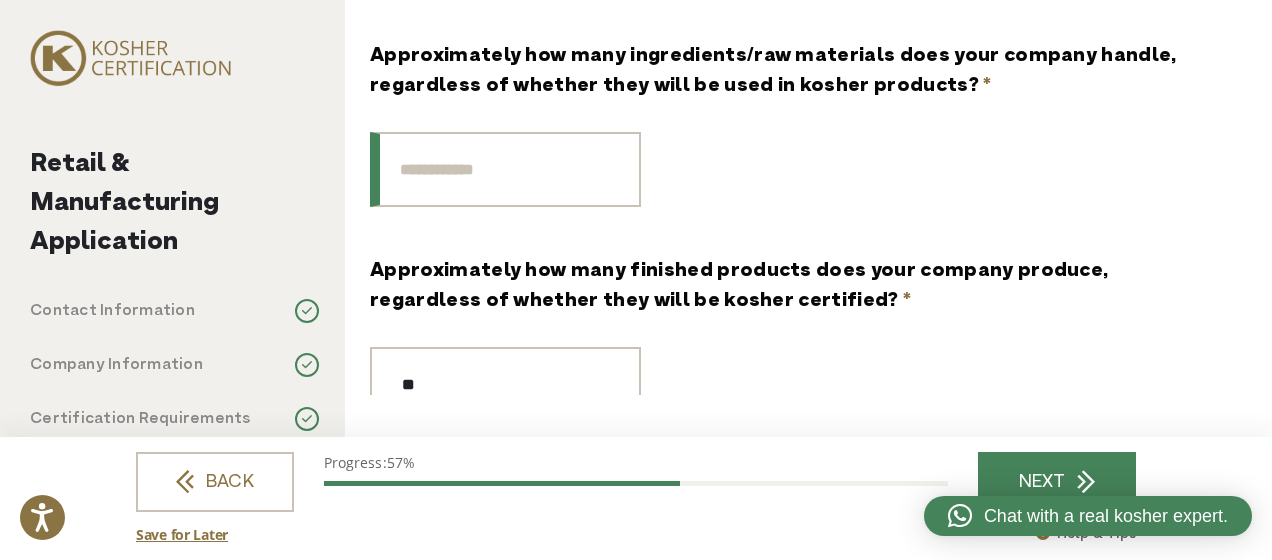 click on "Approximately how many ingredients/raw materials does your company handle, regardless of whether they will be used in kosher products? *" at bounding box center (505, 169) 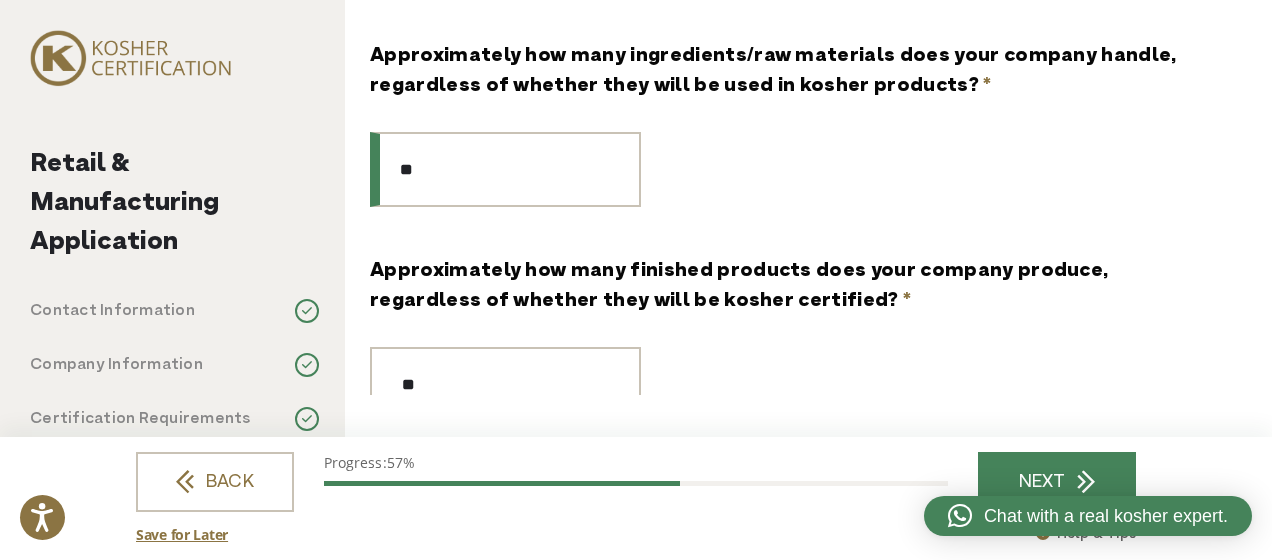 type on "**" 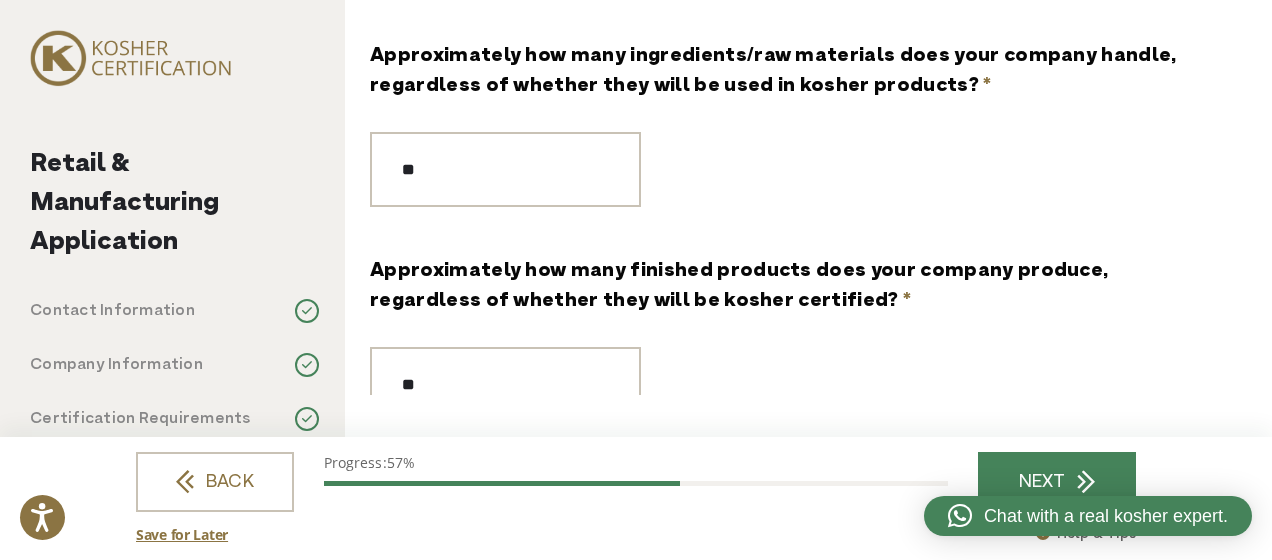 click on "**" at bounding box center [781, 169] 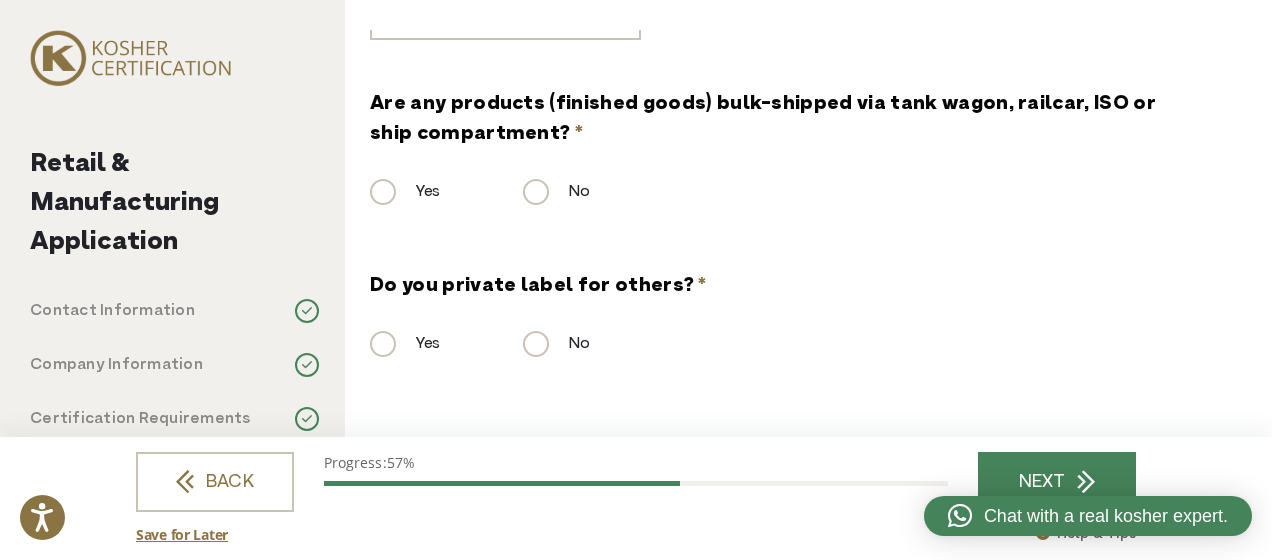 scroll, scrollTop: 1058, scrollLeft: 0, axis: vertical 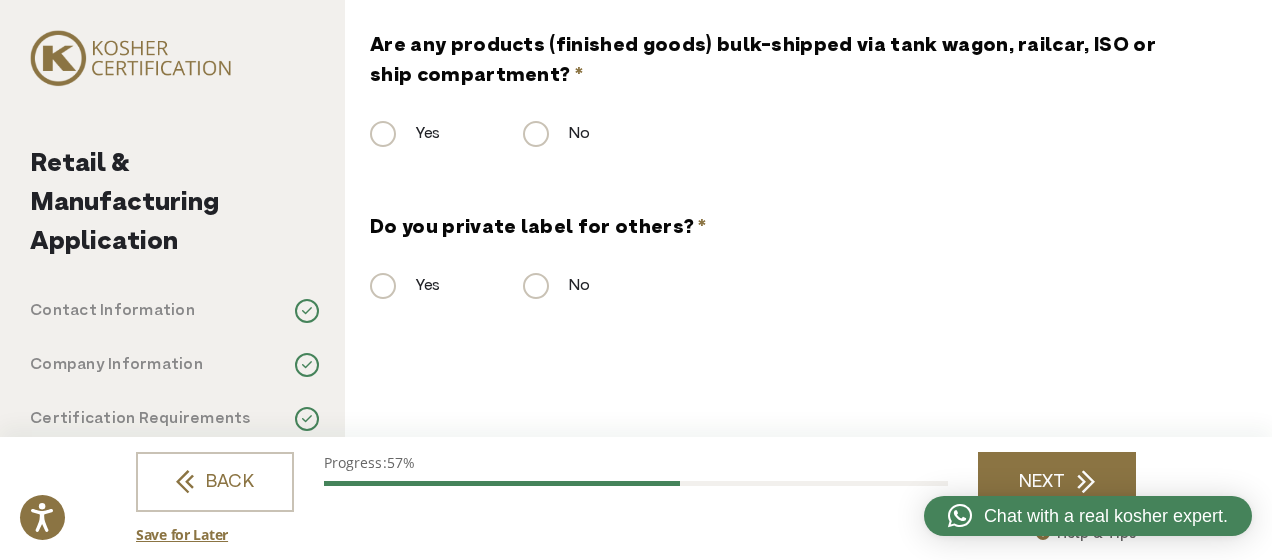 click on "NEXT" at bounding box center [1057, 482] 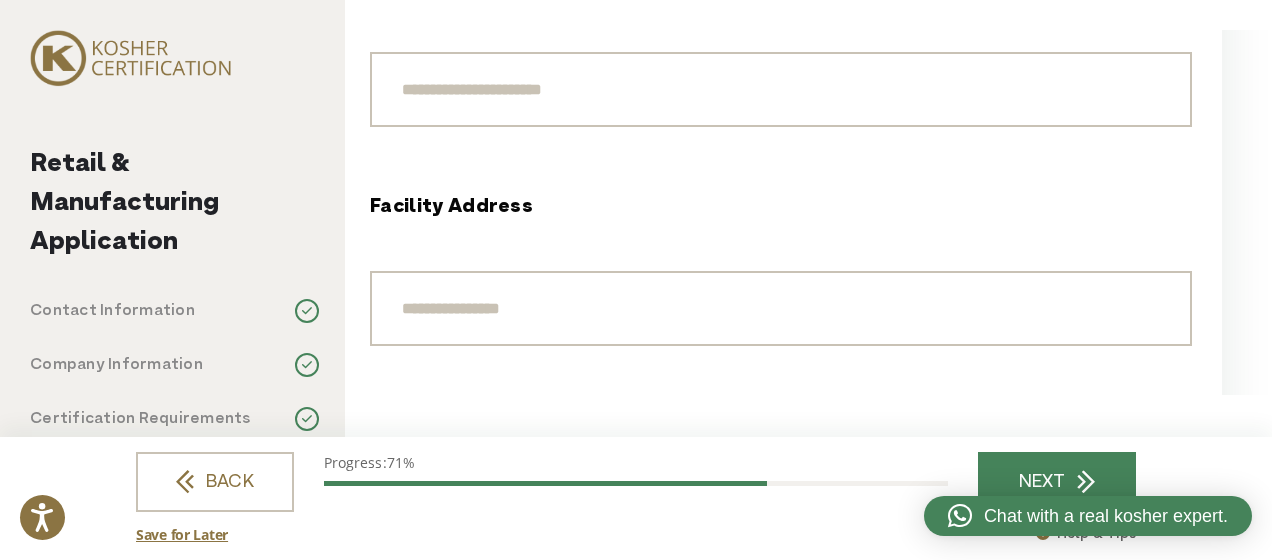 scroll, scrollTop: 0, scrollLeft: 0, axis: both 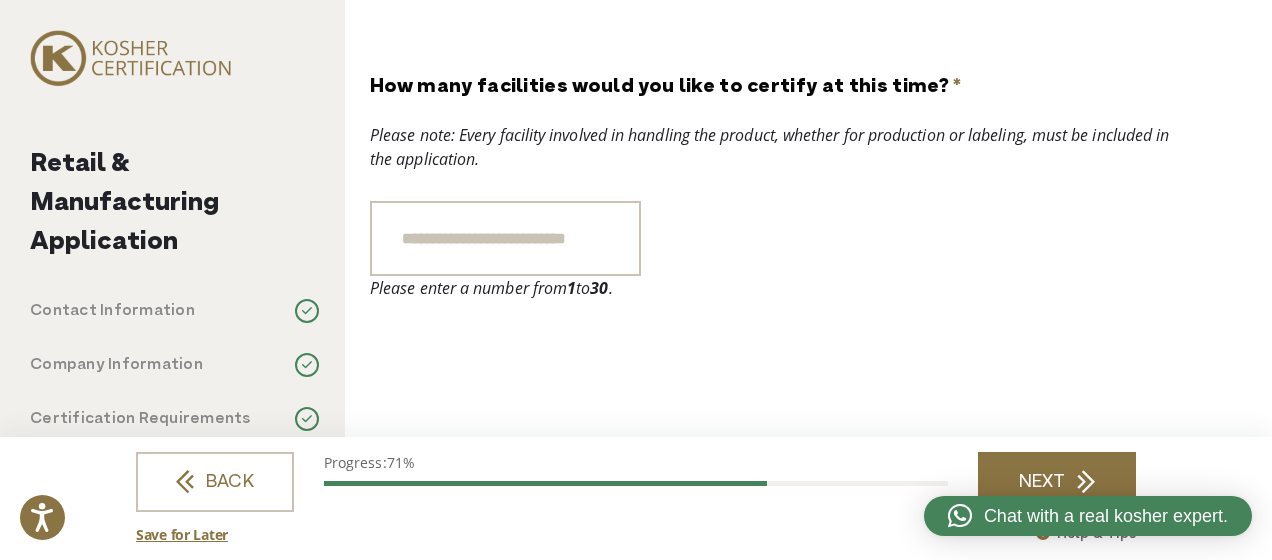 click on "NEXT" at bounding box center [1057, 482] 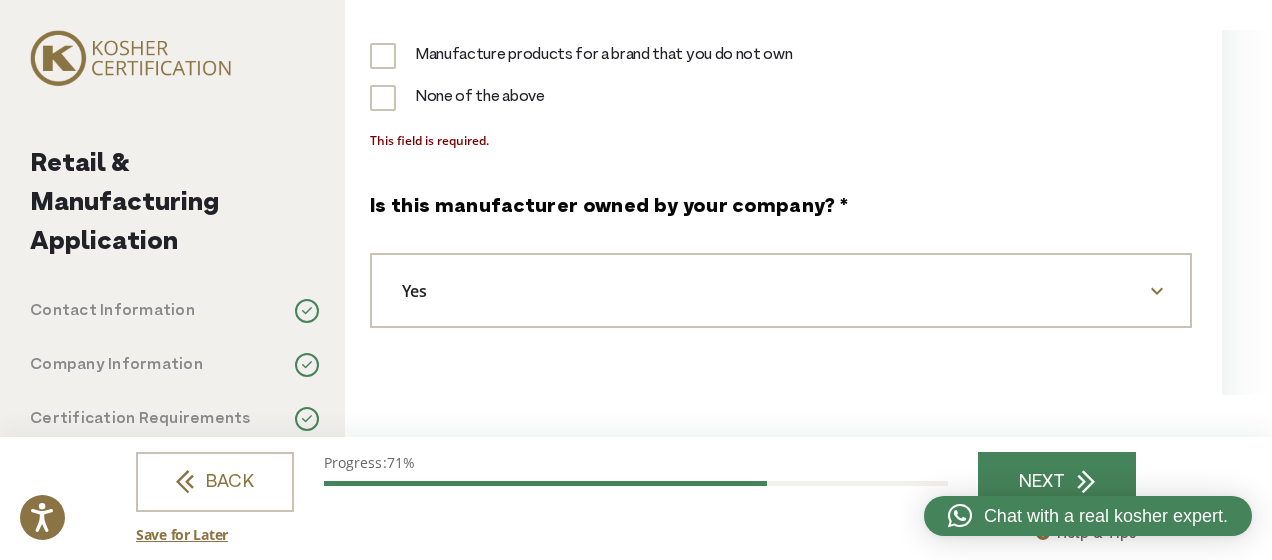 scroll, scrollTop: 684, scrollLeft: 0, axis: vertical 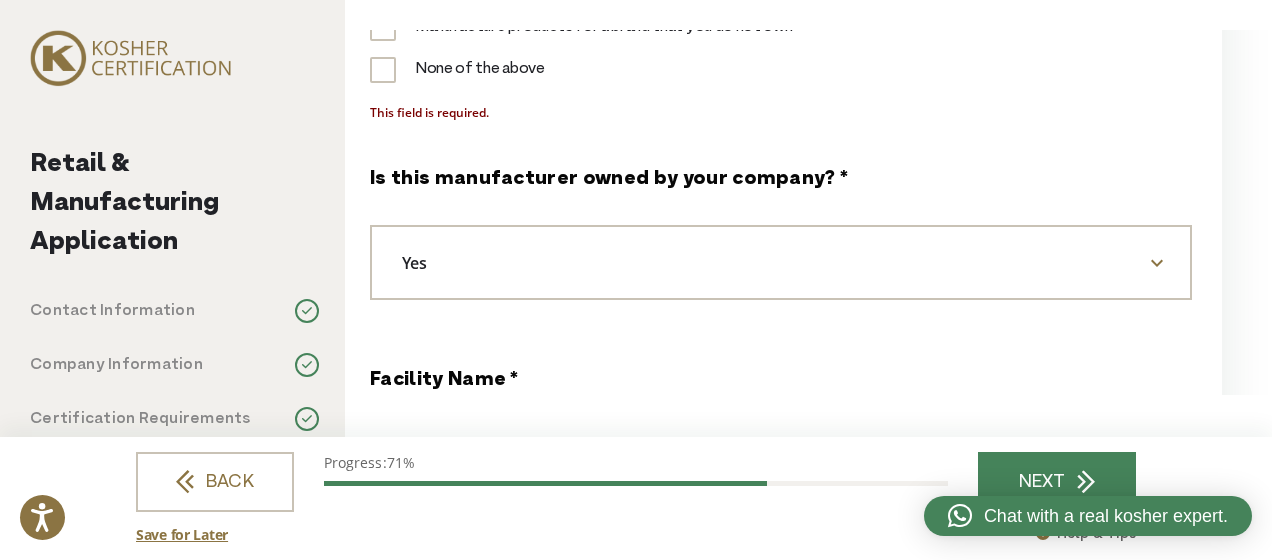 click on "Yes" at bounding box center (781, 262) 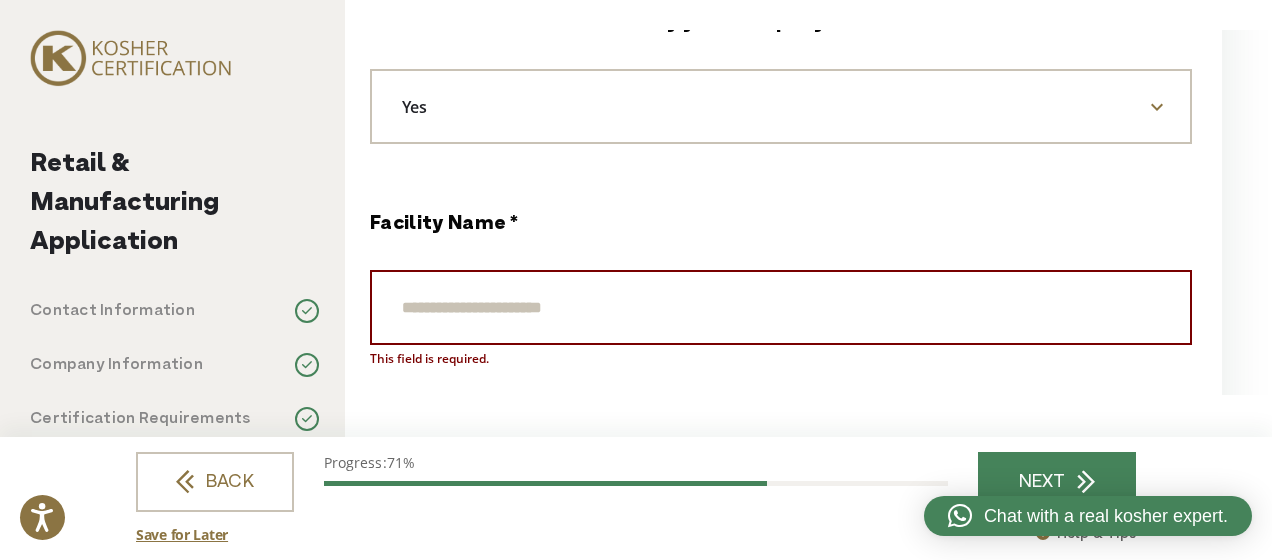 scroll, scrollTop: 884, scrollLeft: 0, axis: vertical 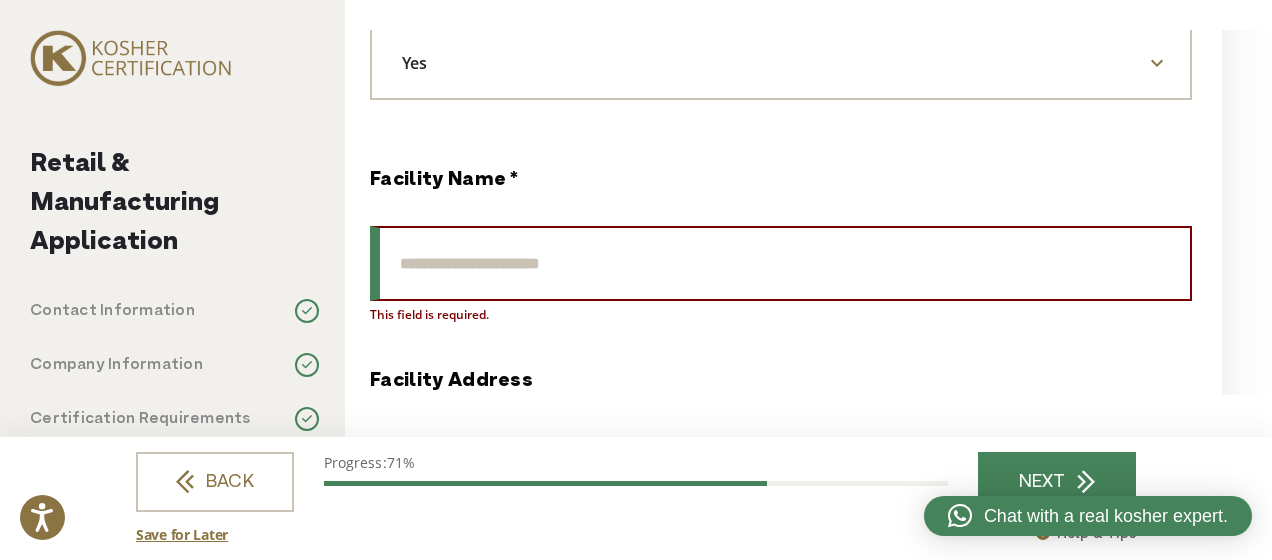 click on "Facility Name *" at bounding box center (781, 263) 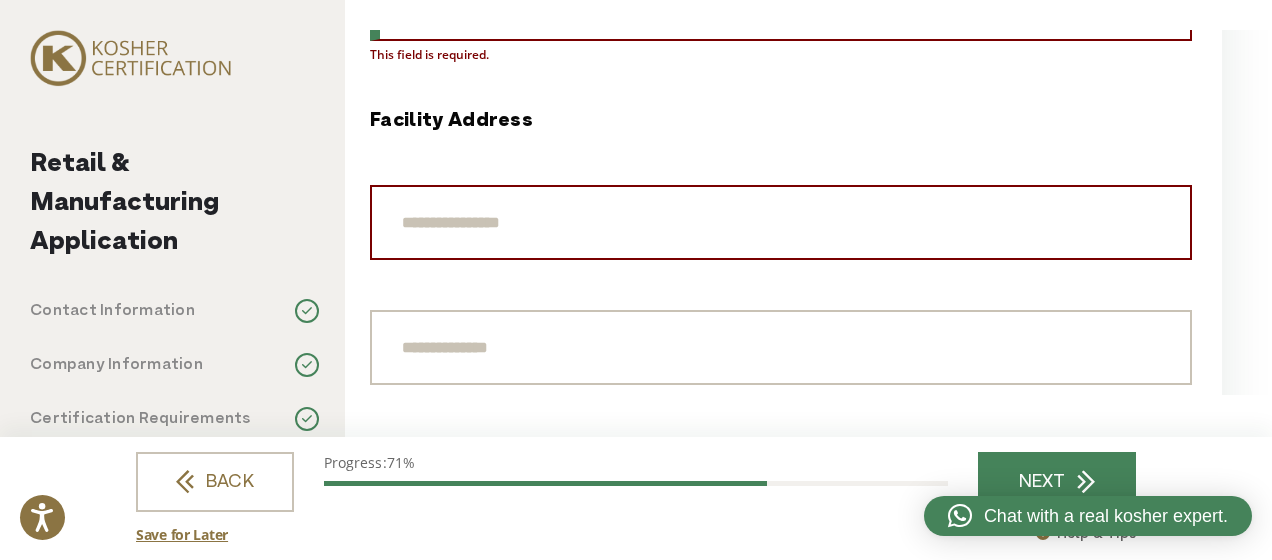 scroll, scrollTop: 1184, scrollLeft: 0, axis: vertical 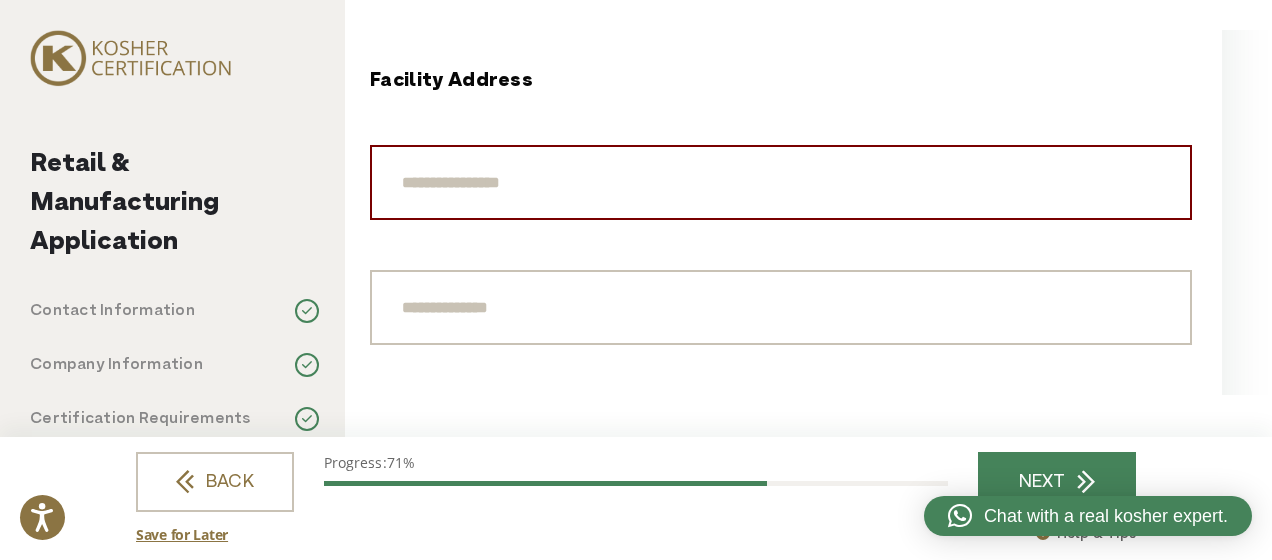 type on "**********" 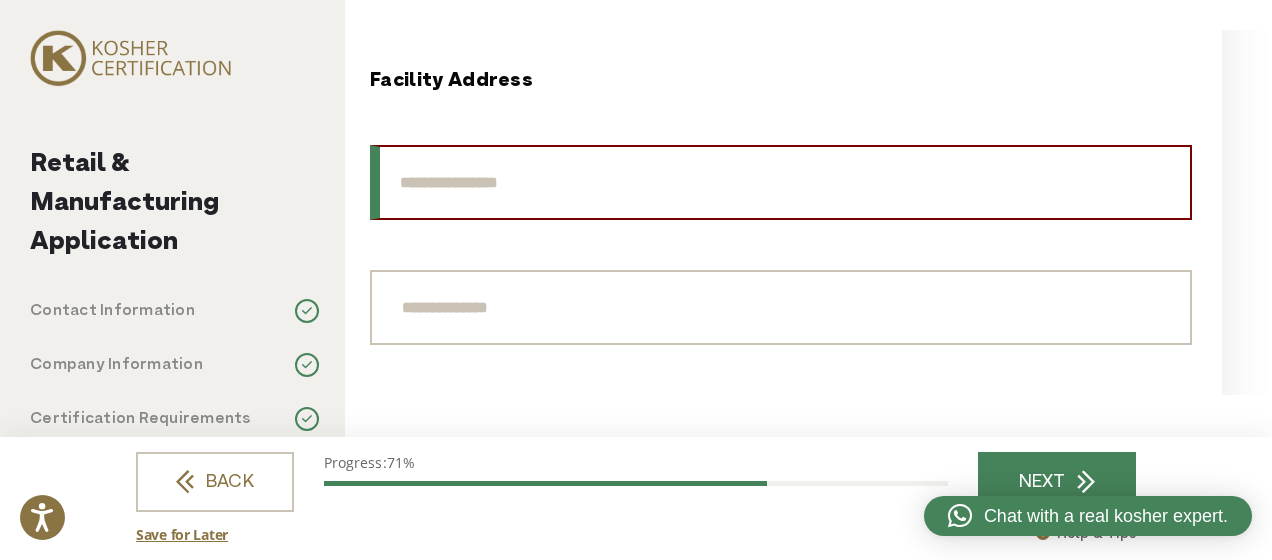 click at bounding box center (781, 182) 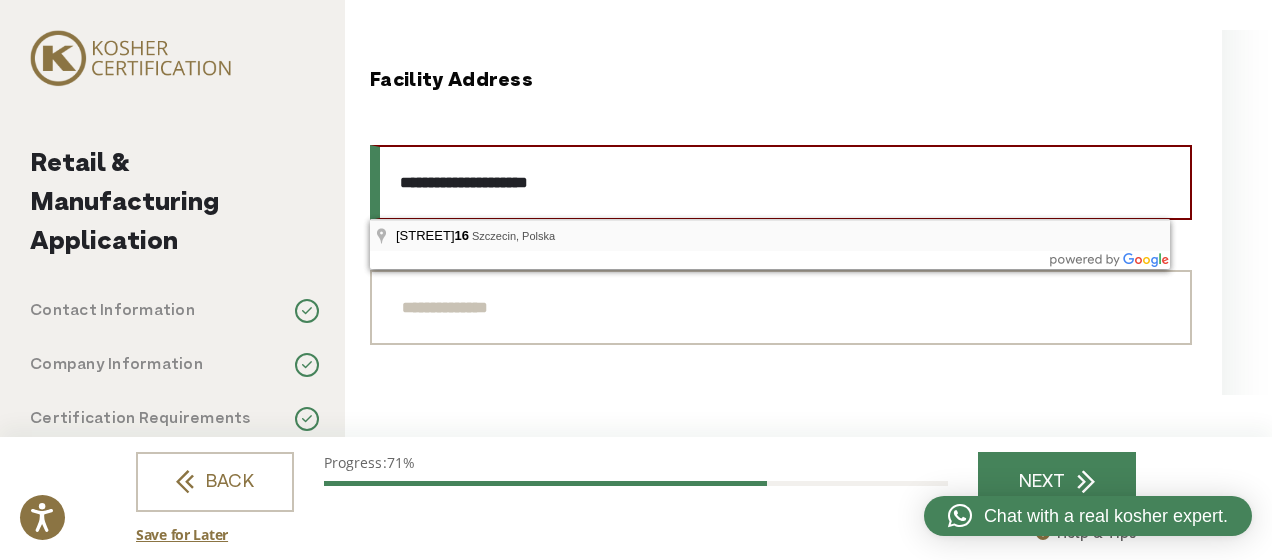 type on "**********" 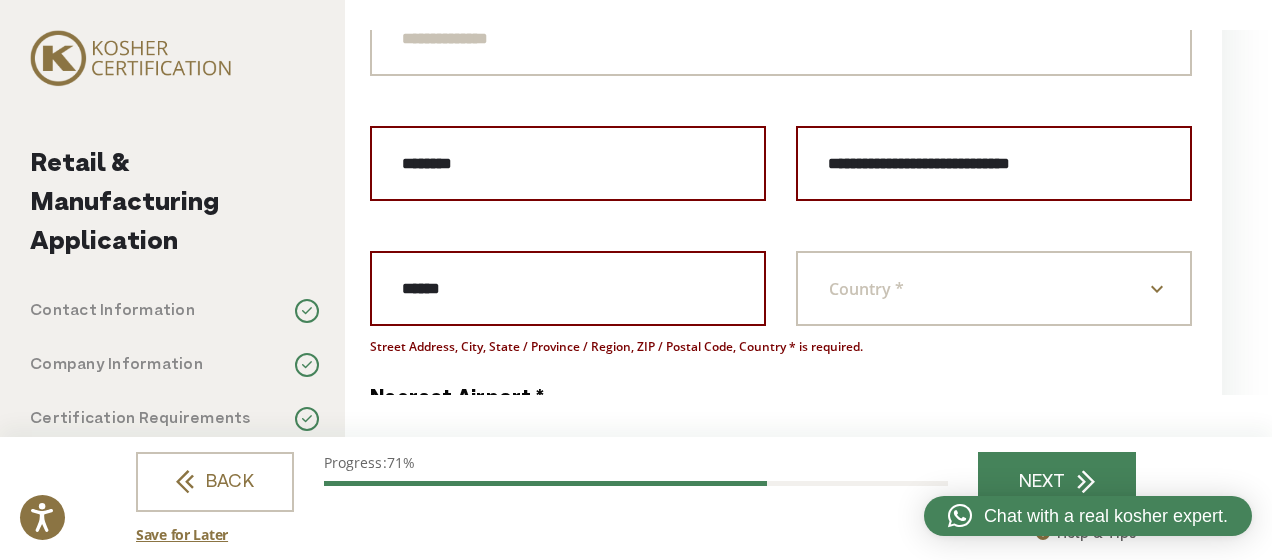 scroll, scrollTop: 1484, scrollLeft: 0, axis: vertical 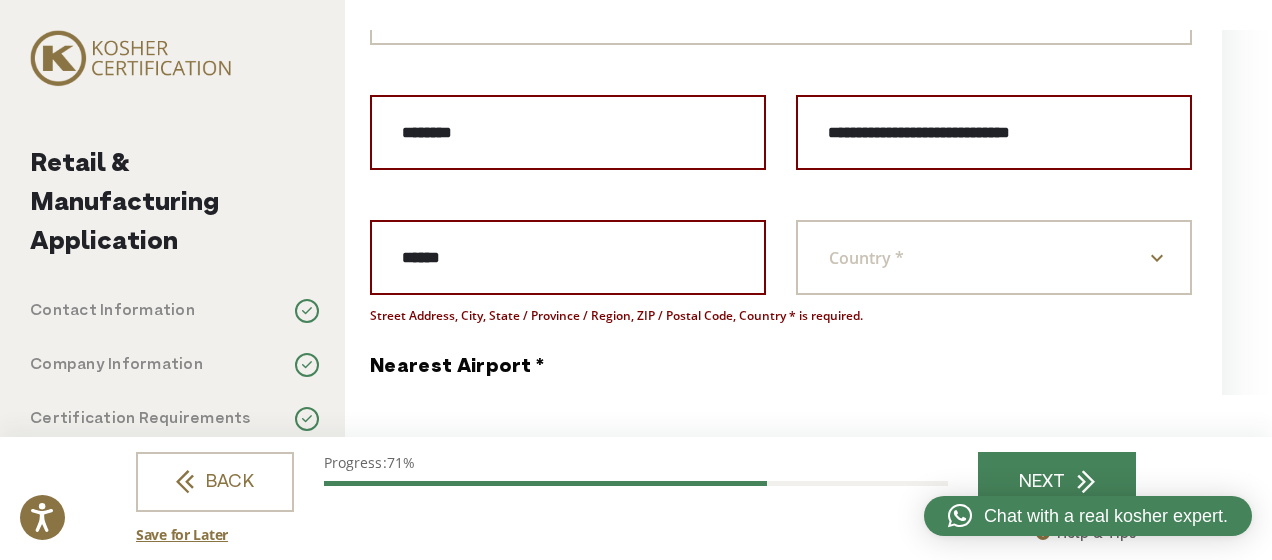 click on "Country *" at bounding box center [866, 258] 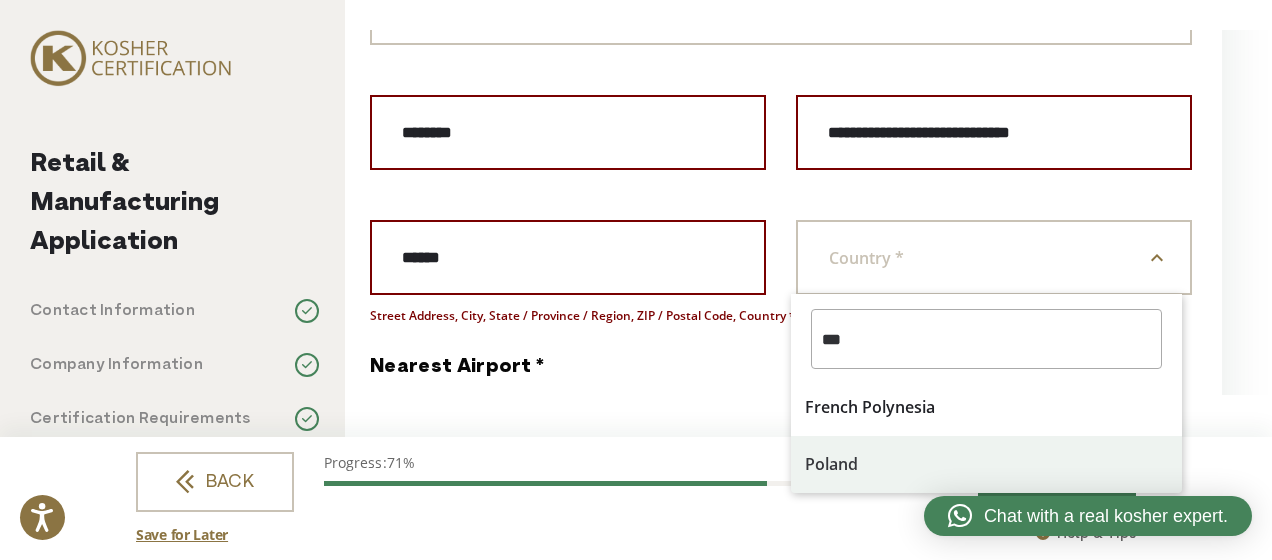 type on "***" 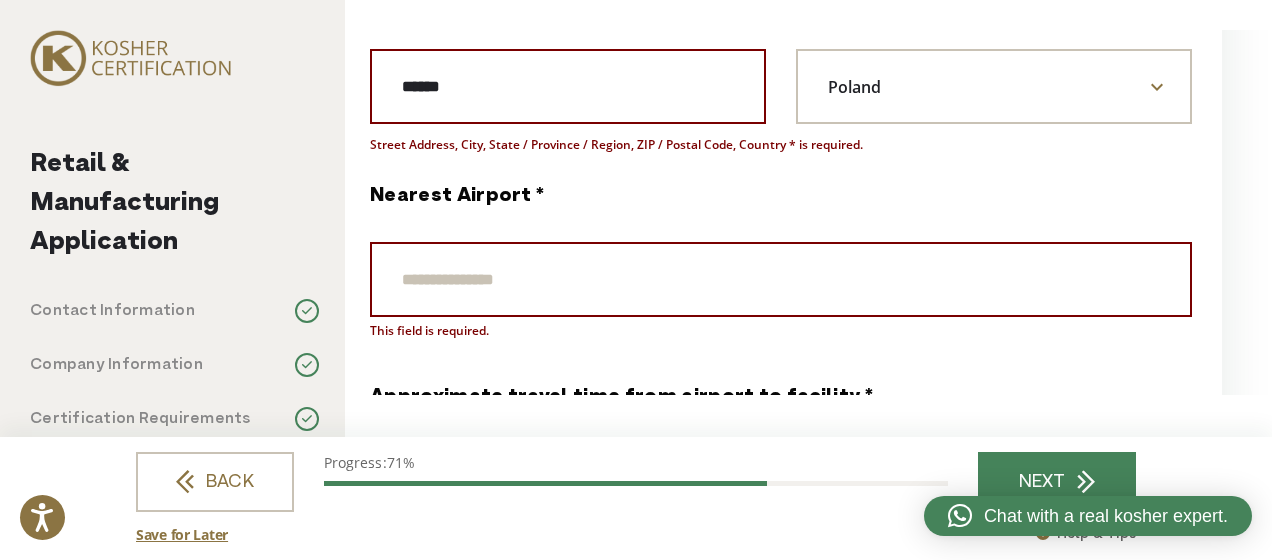 scroll, scrollTop: 1684, scrollLeft: 0, axis: vertical 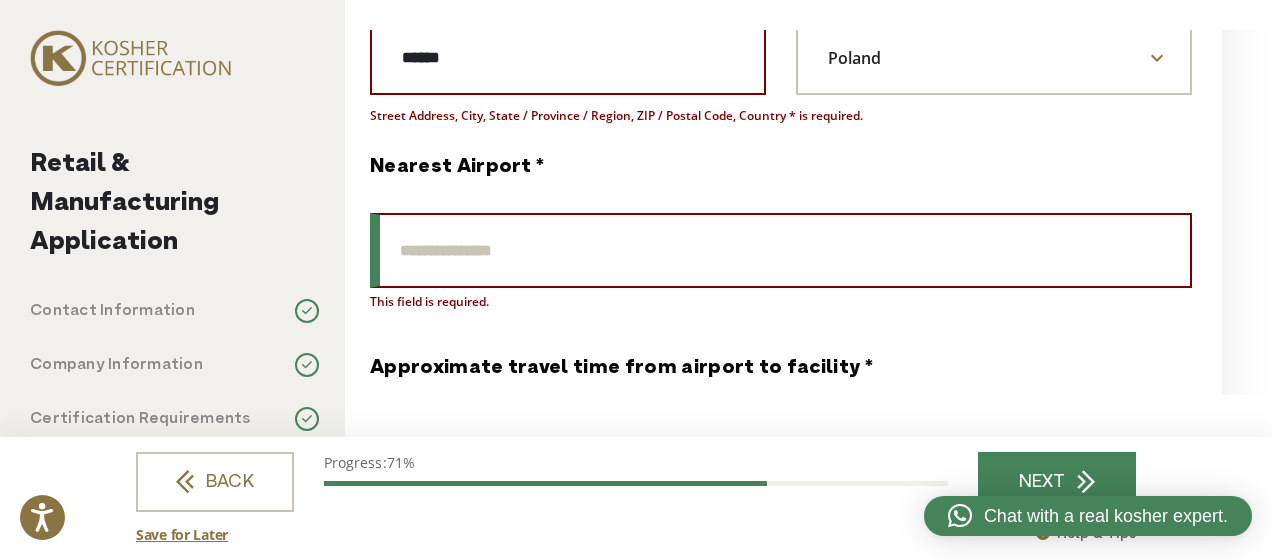 click on "Nearest Airport *" at bounding box center (781, 250) 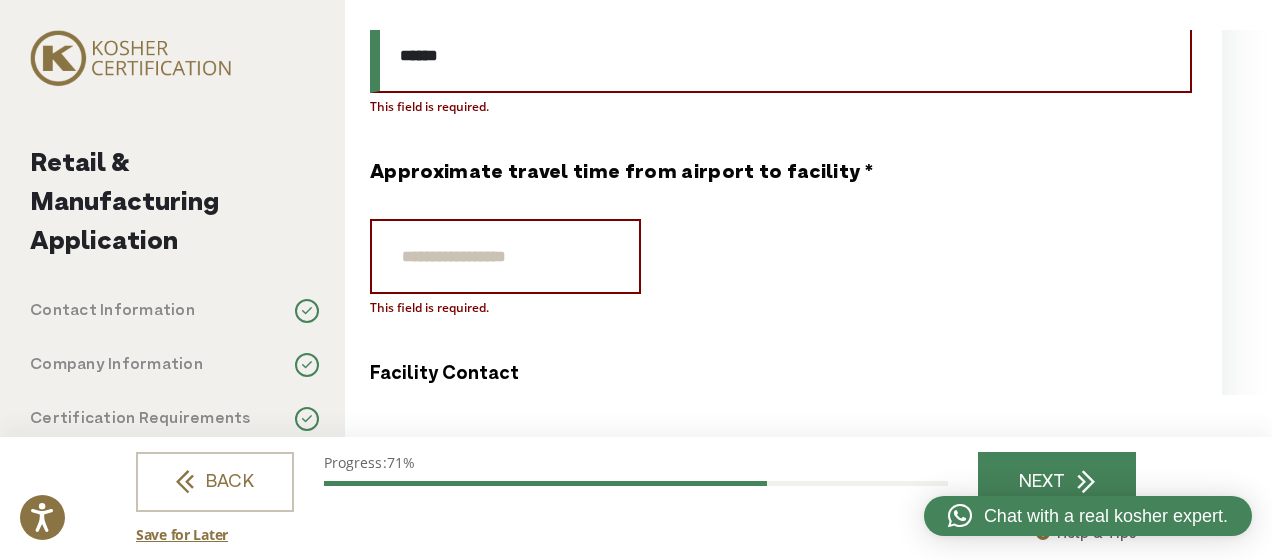 scroll, scrollTop: 1884, scrollLeft: 0, axis: vertical 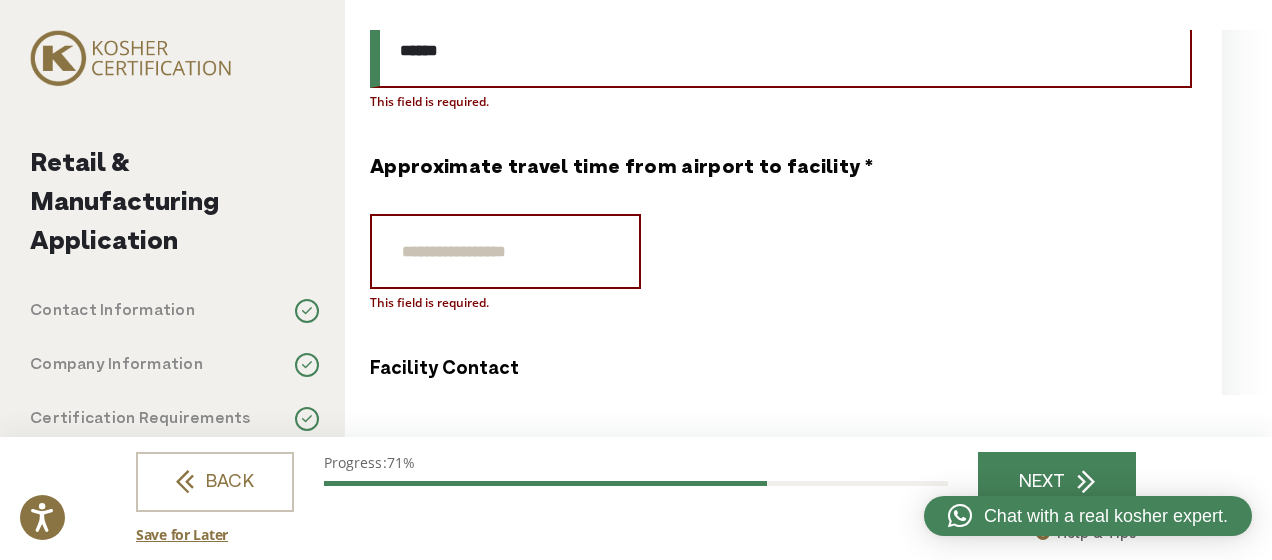type on "******" 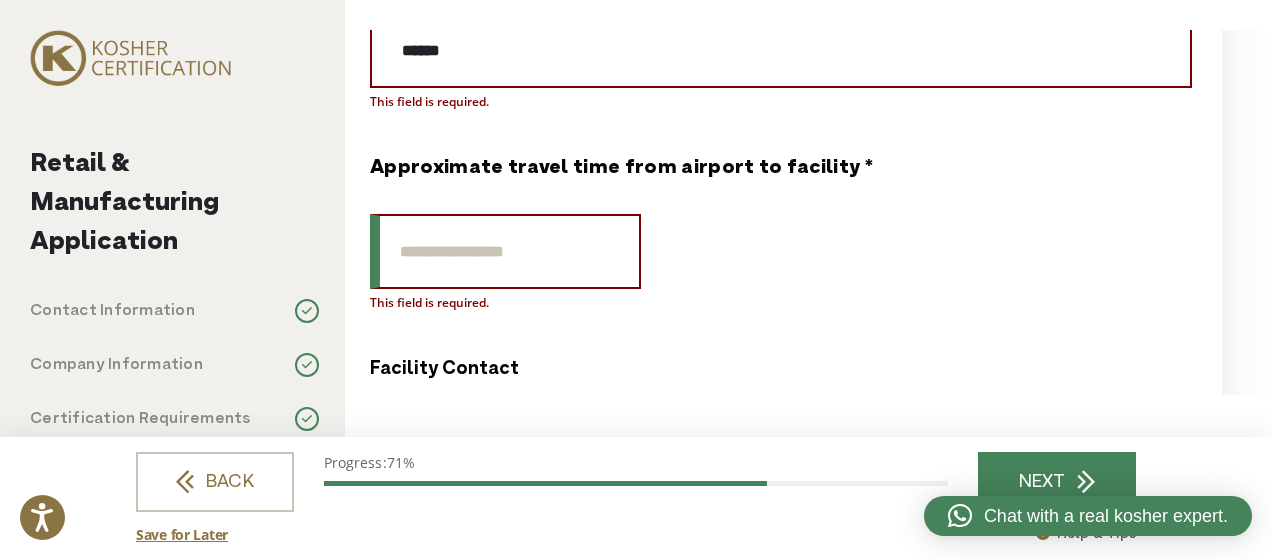 click on "Approximate travel time from airport to facility *" at bounding box center (505, 251) 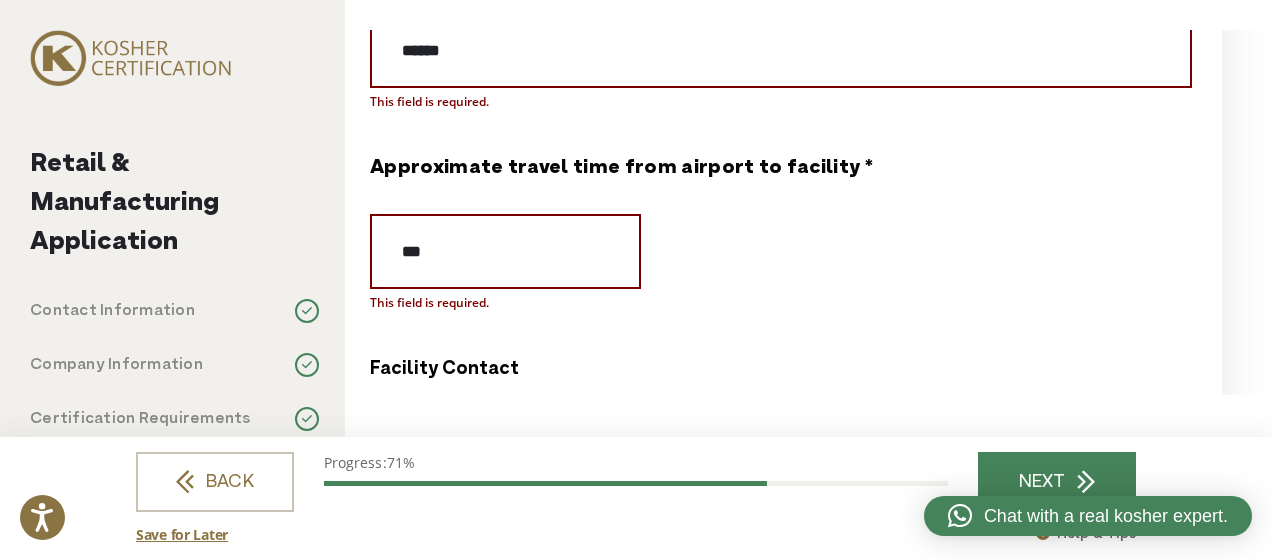 drag, startPoint x: 933, startPoint y: 325, endPoint x: 924, endPoint y: 330, distance: 10.29563 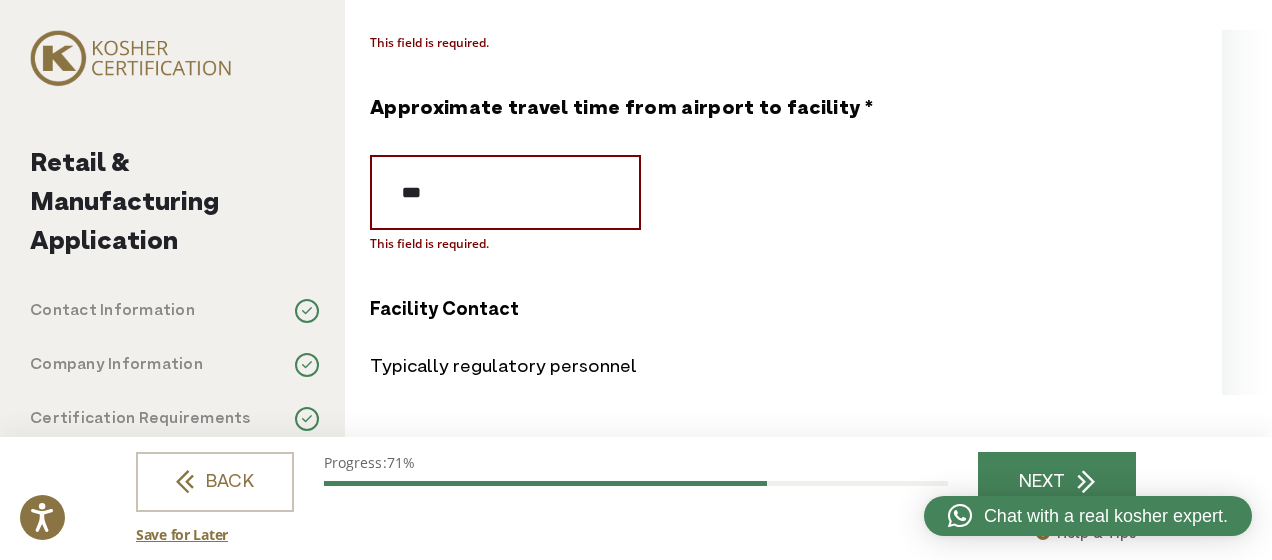 scroll, scrollTop: 1984, scrollLeft: 0, axis: vertical 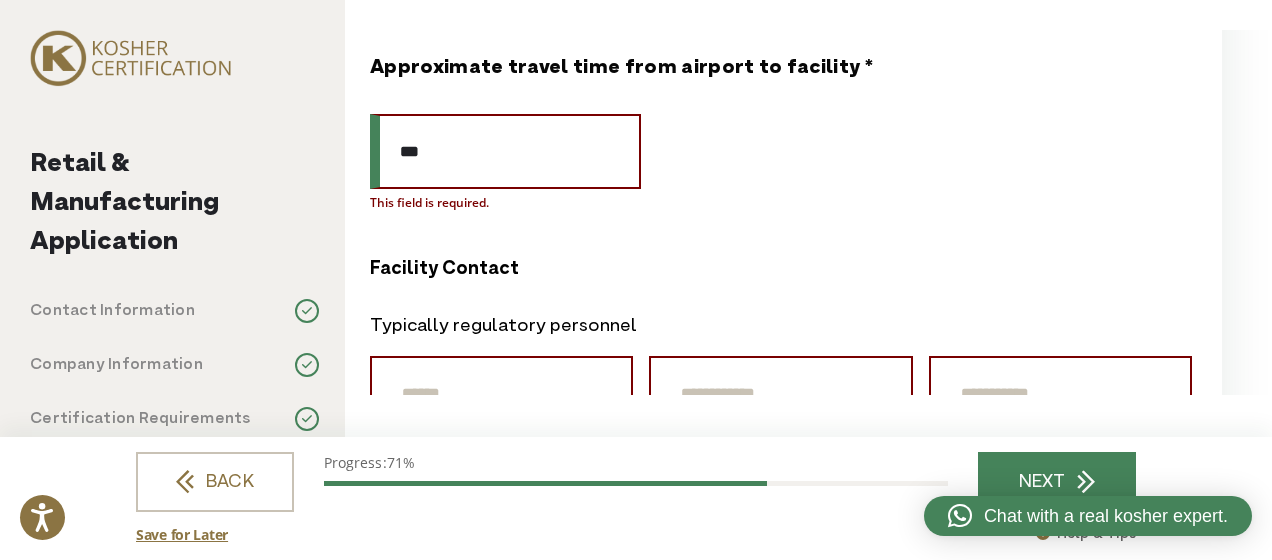 click on "***" at bounding box center [505, 151] 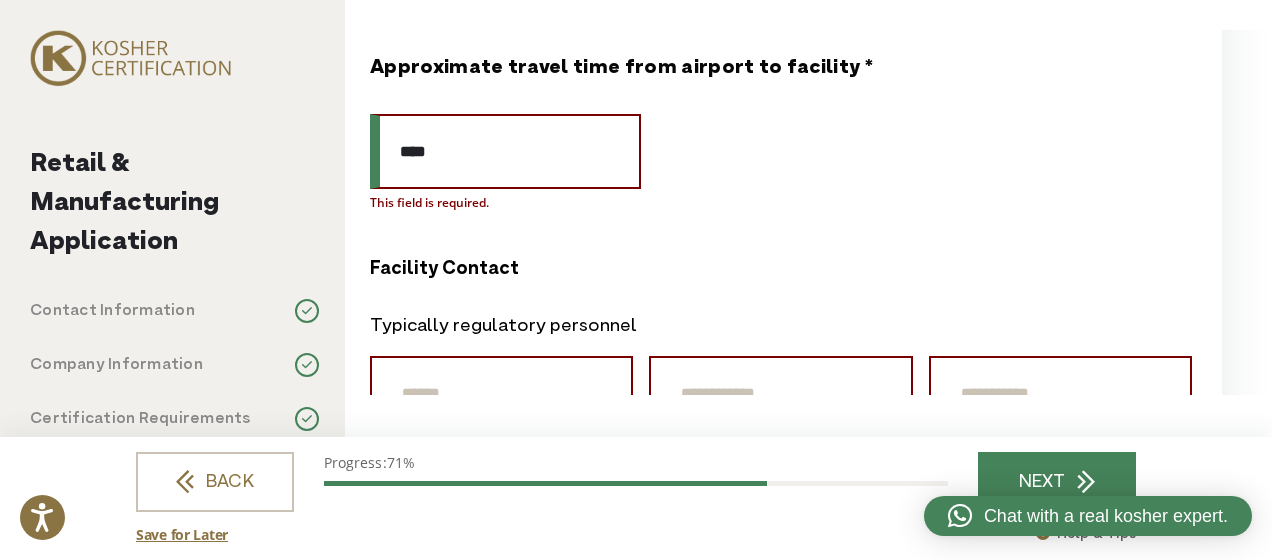 type on "****" 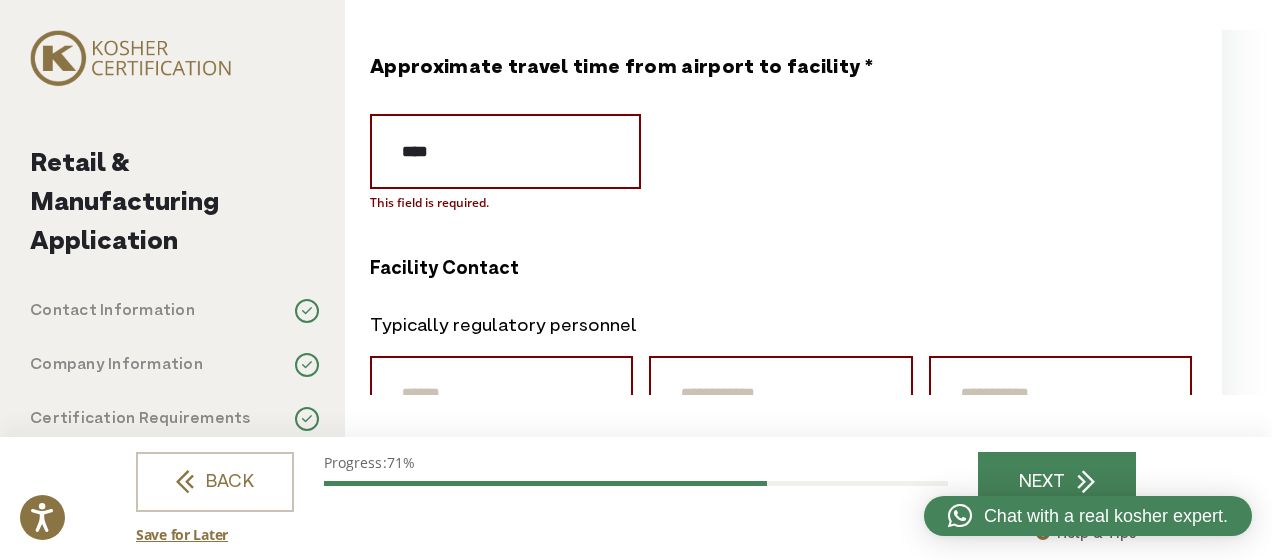 click on "**** This field is required." at bounding box center (781, 151) 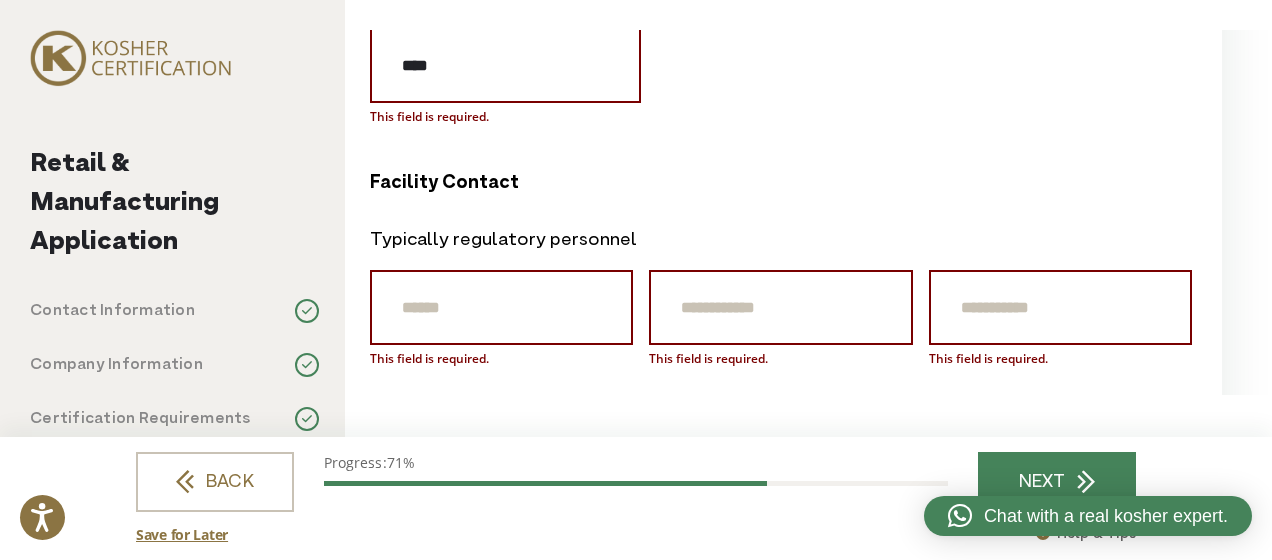 scroll, scrollTop: 2184, scrollLeft: 0, axis: vertical 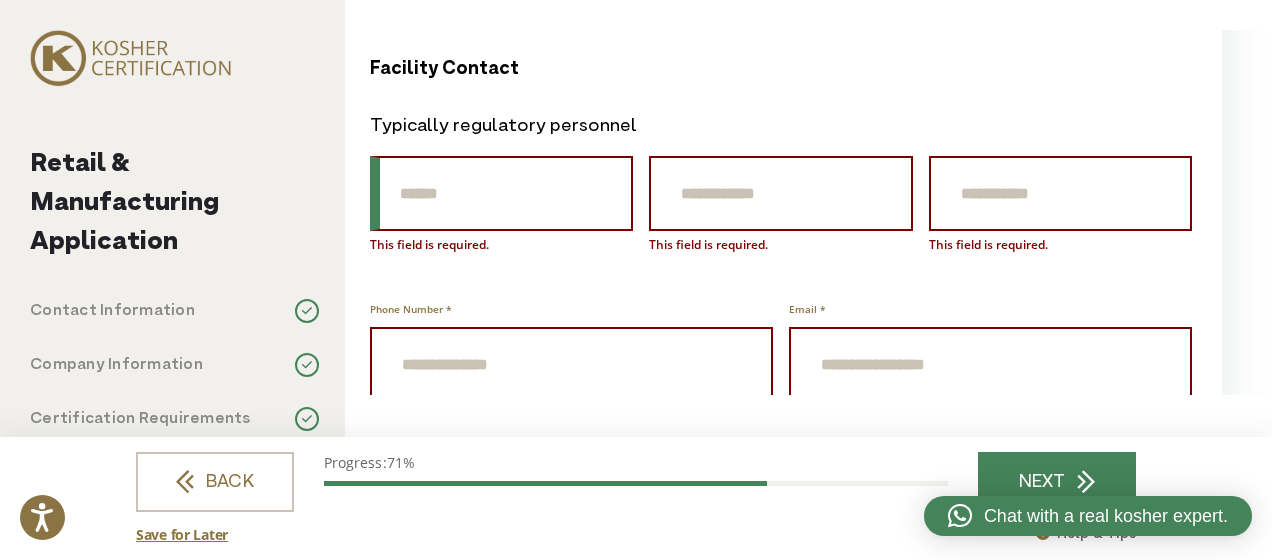 click on "Prefix" at bounding box center [501, 193] 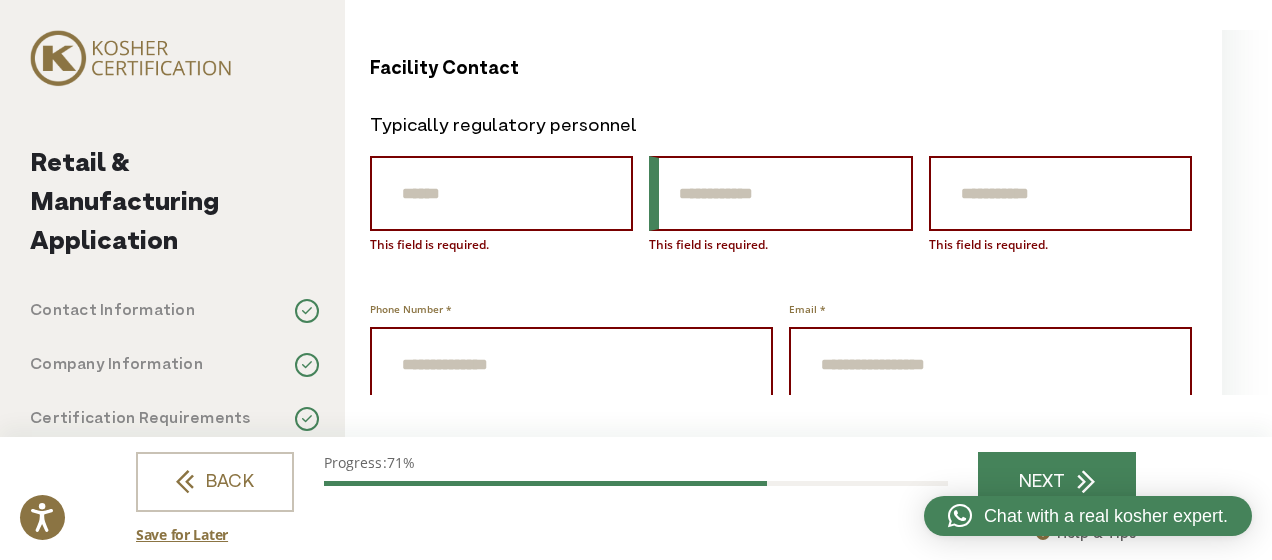 click on "First Name *" at bounding box center (780, 193) 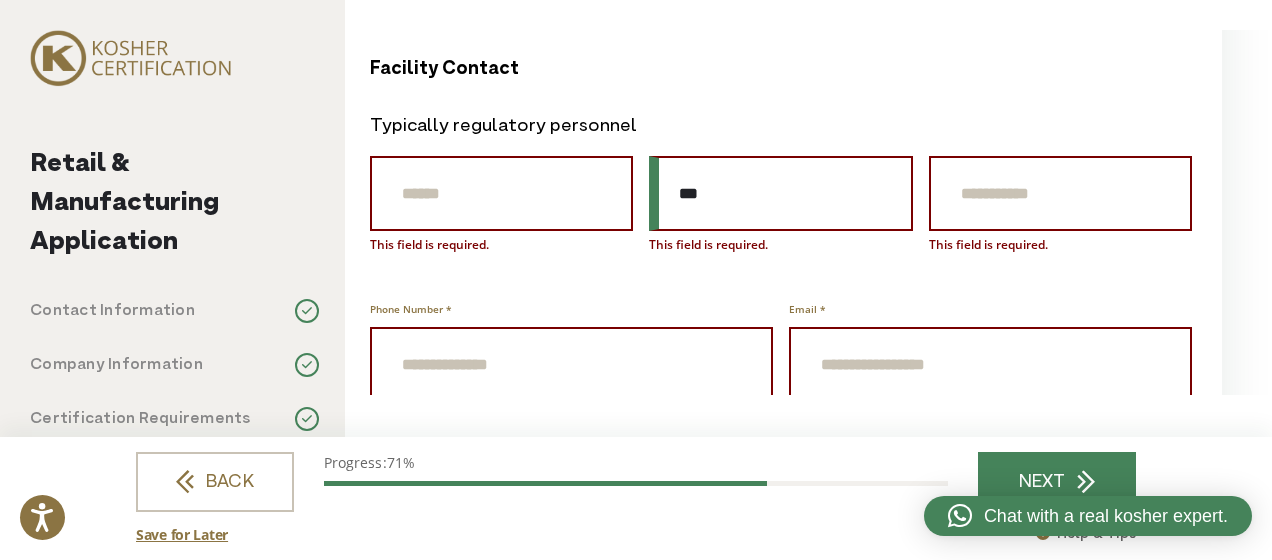 type on "***" 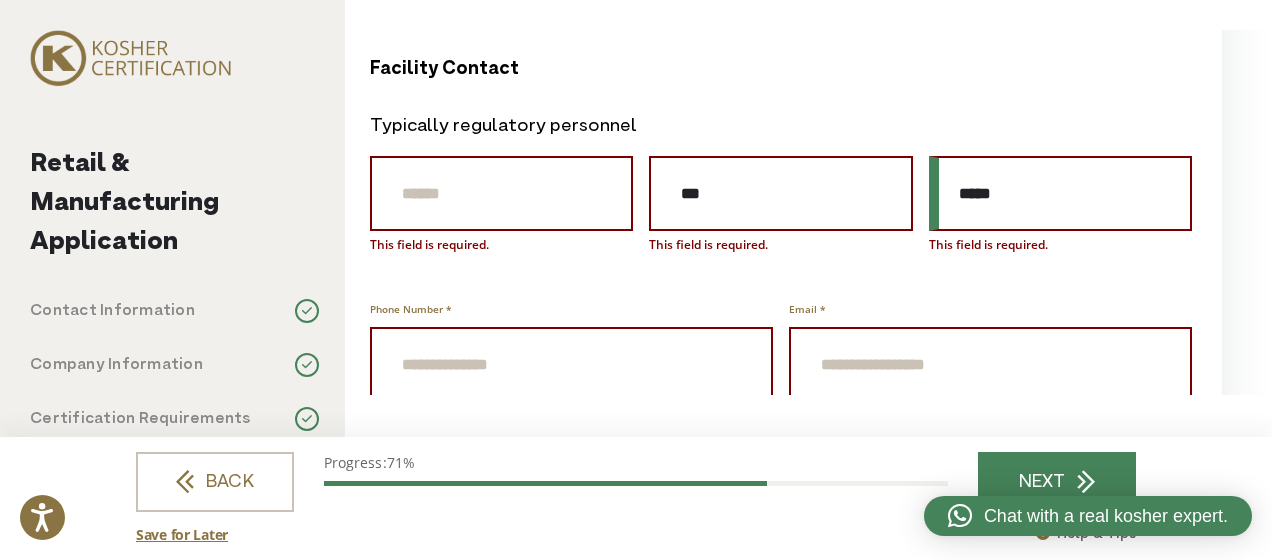 type on "*****" 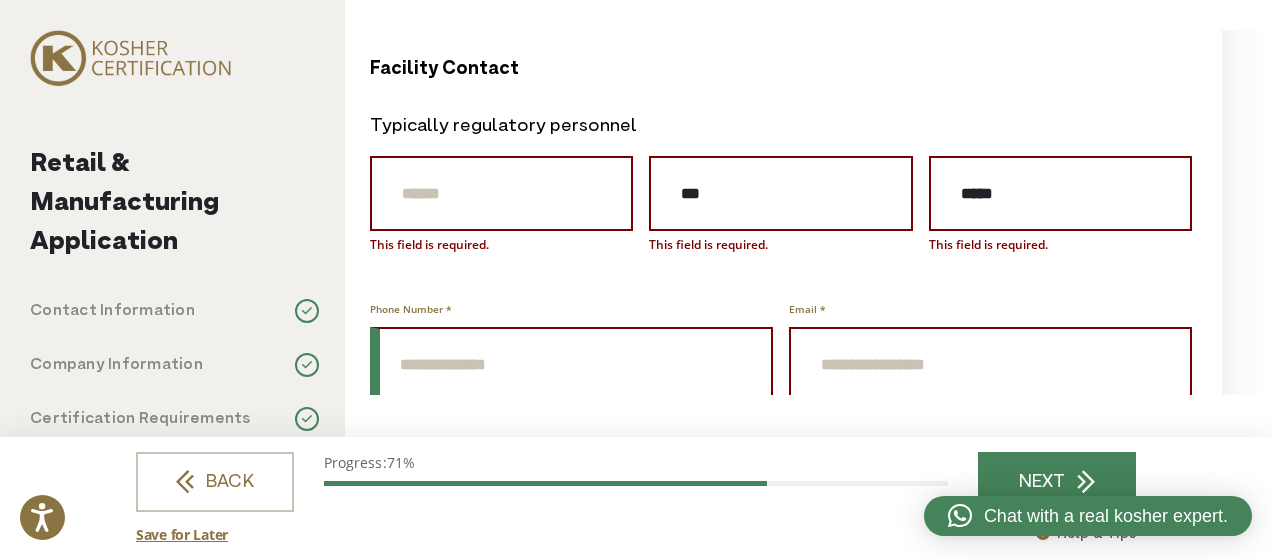 scroll, scrollTop: 2190, scrollLeft: 0, axis: vertical 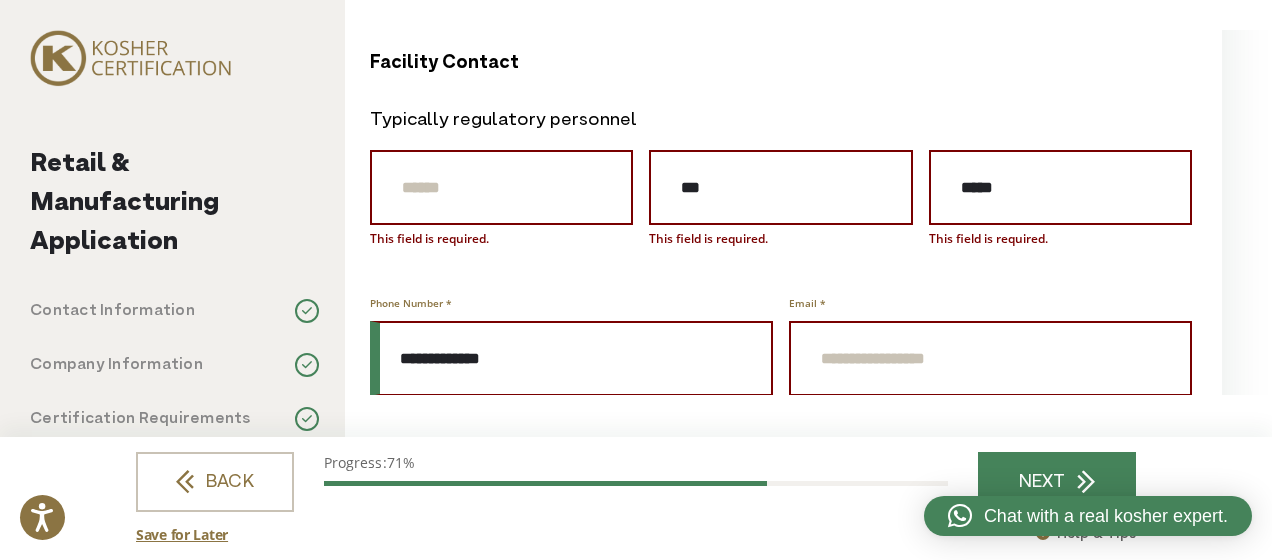 type on "**********" 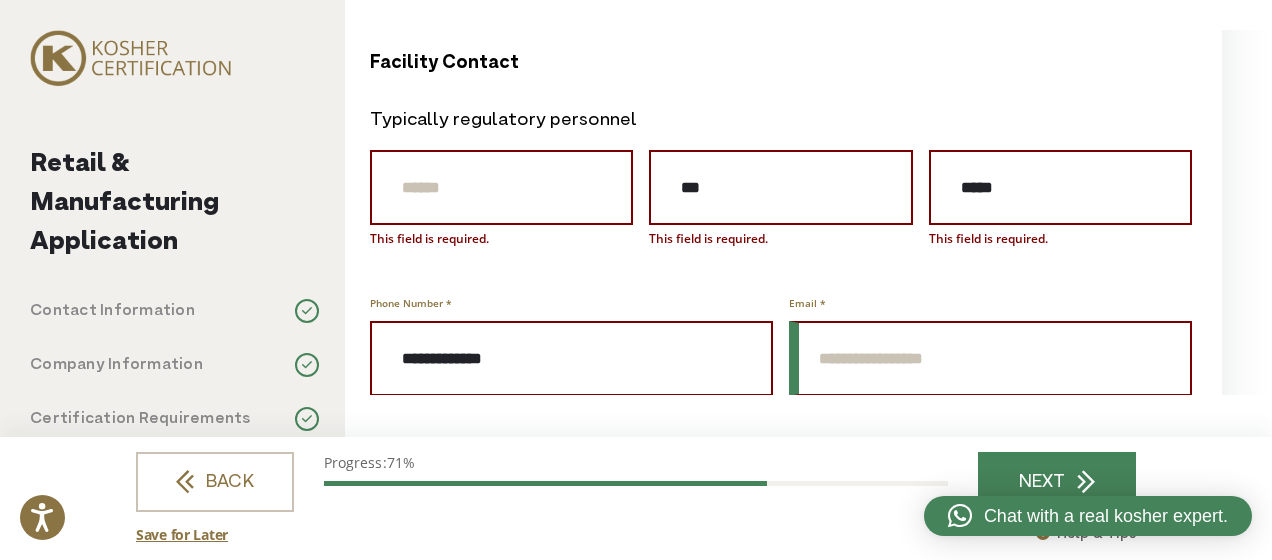 click on "Email *" at bounding box center (990, 358) 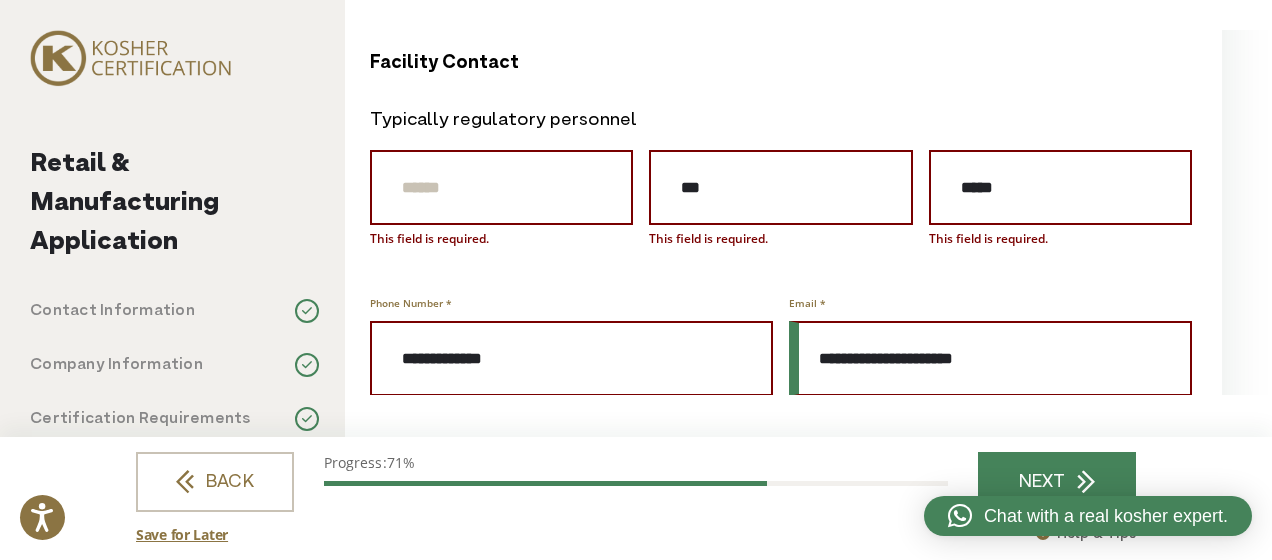 click on "**********" at bounding box center (990, 358) 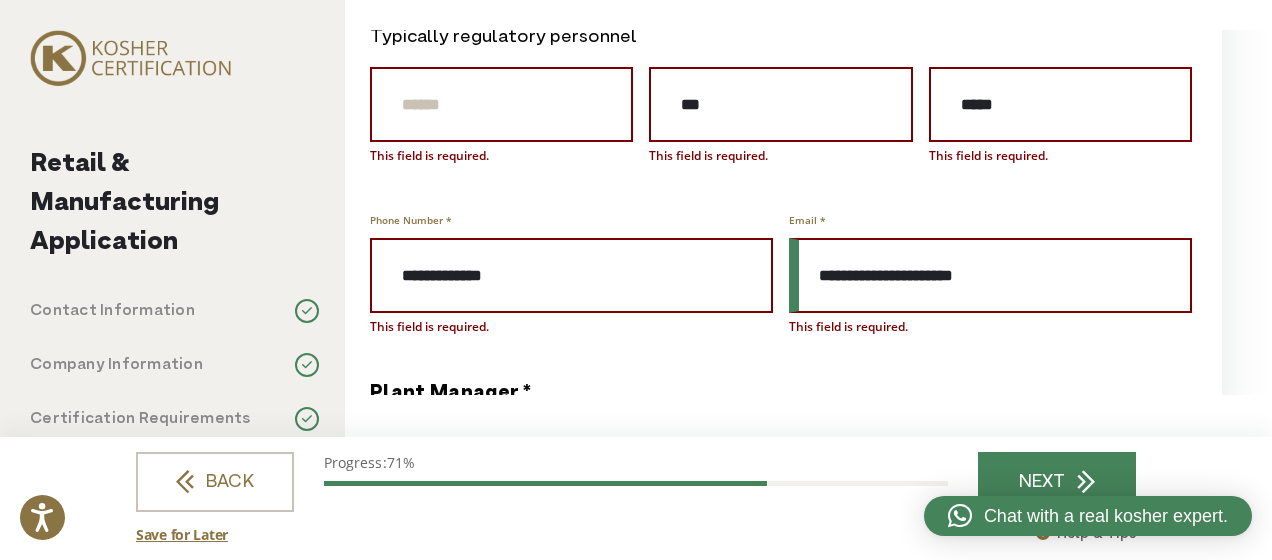 scroll, scrollTop: 2390, scrollLeft: 0, axis: vertical 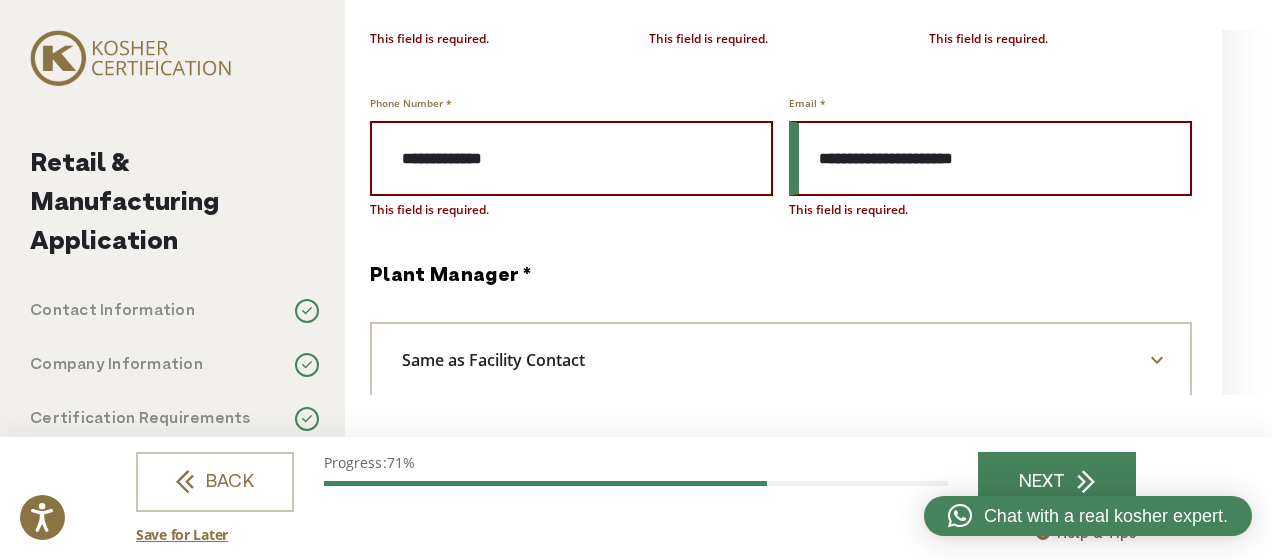 type on "**********" 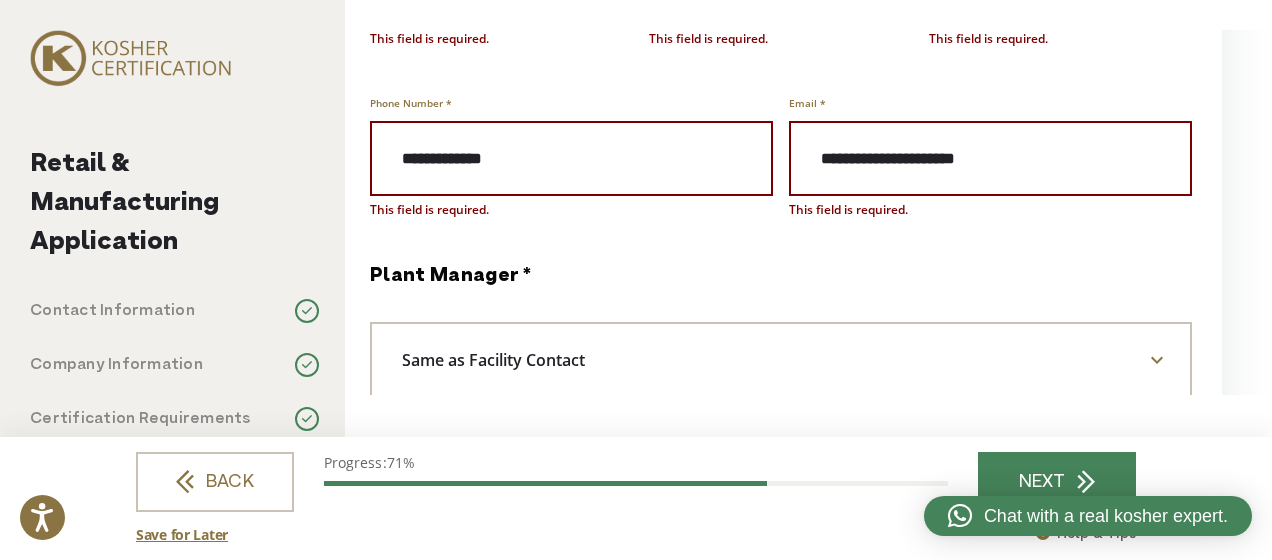 click on "Same as Facility Contact" at bounding box center [501, 360] 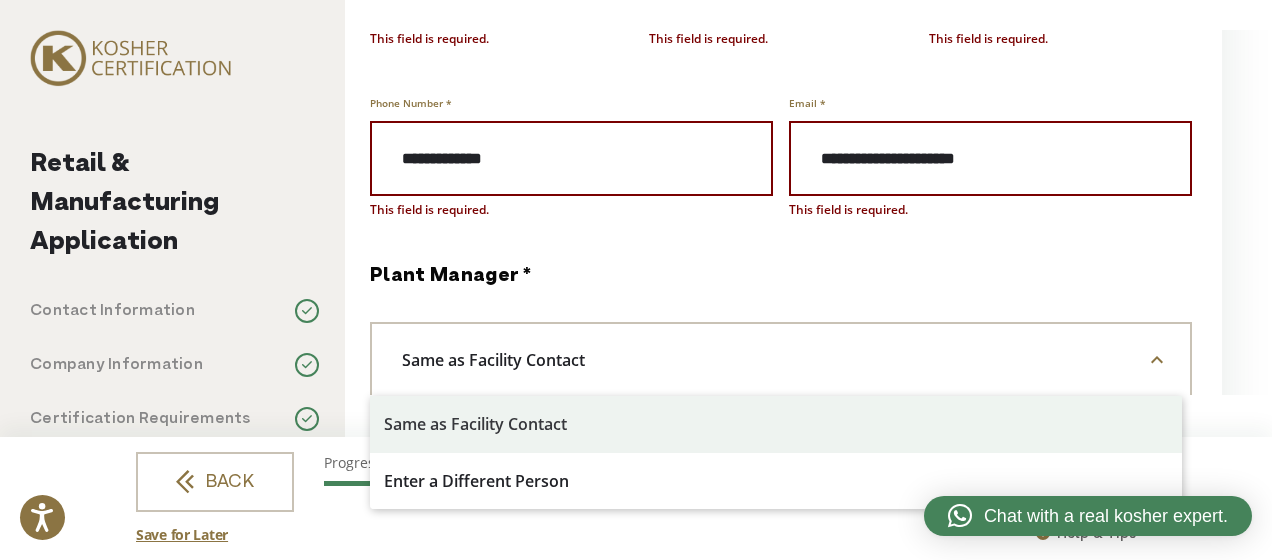 click on "Same as Facility Contact" at bounding box center [501, 360] 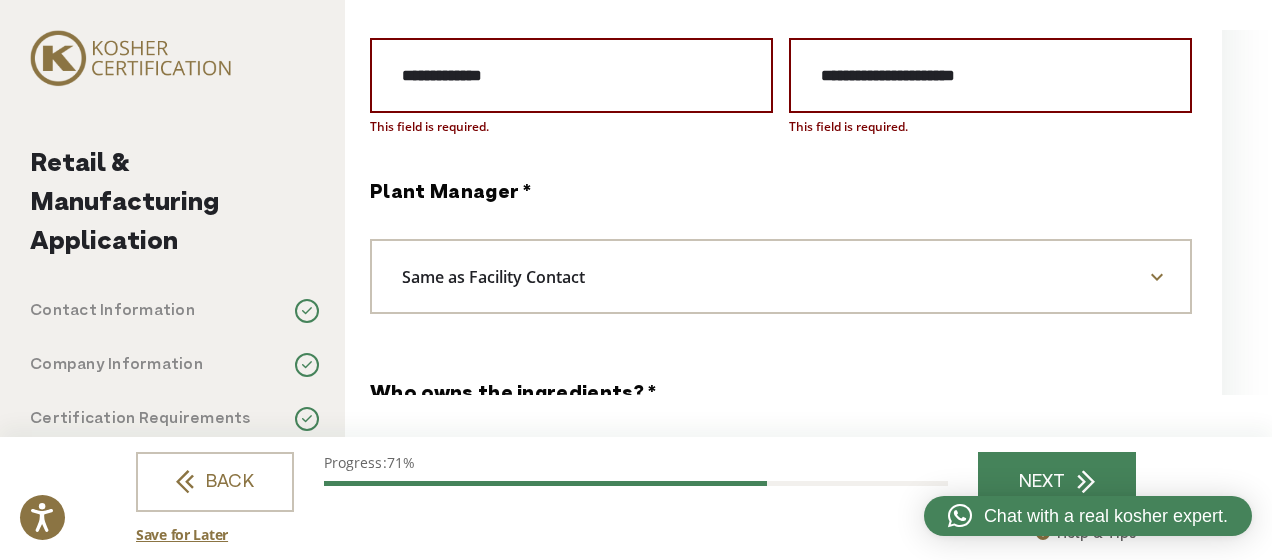 scroll, scrollTop: 2590, scrollLeft: 0, axis: vertical 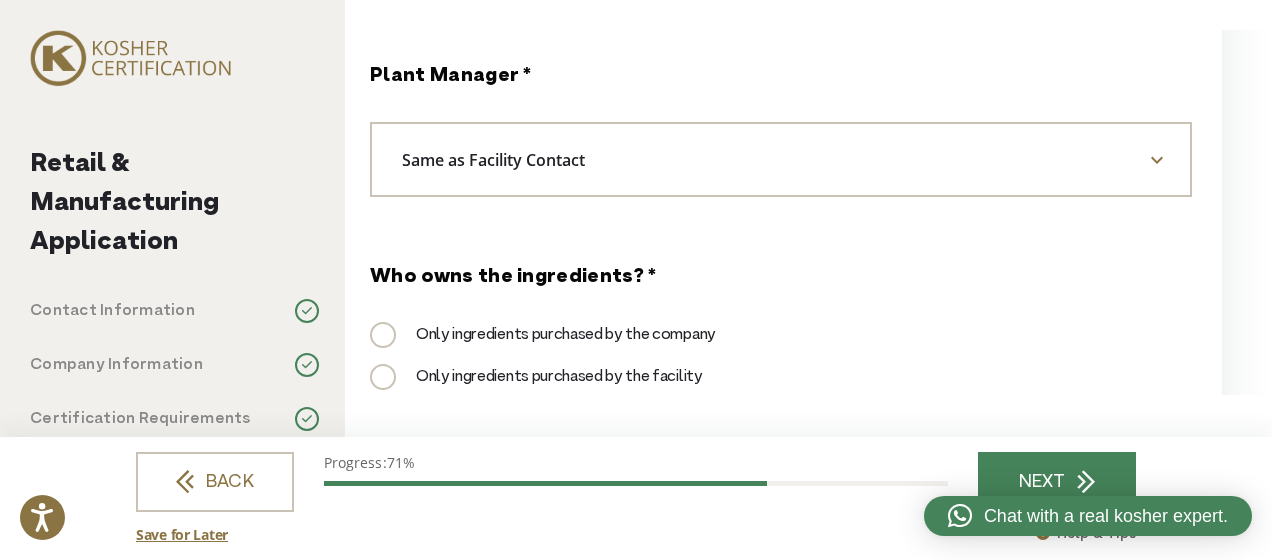 click on "Same as Facility Contact" at bounding box center [501, 160] 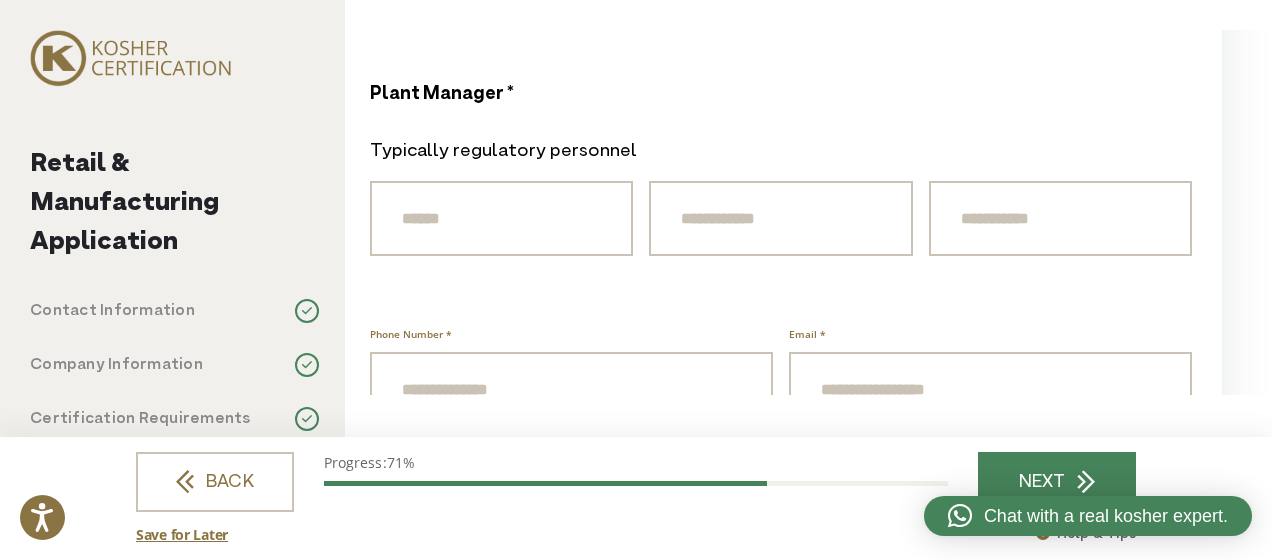scroll, scrollTop: 2790, scrollLeft: 0, axis: vertical 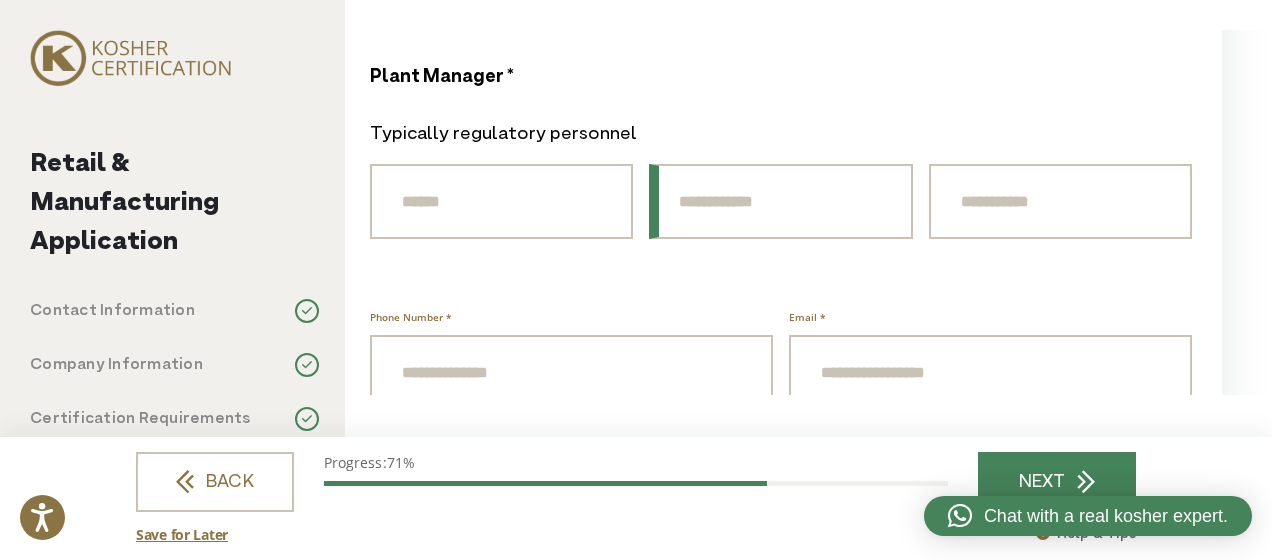 click on "First Name *" at bounding box center [780, 201] 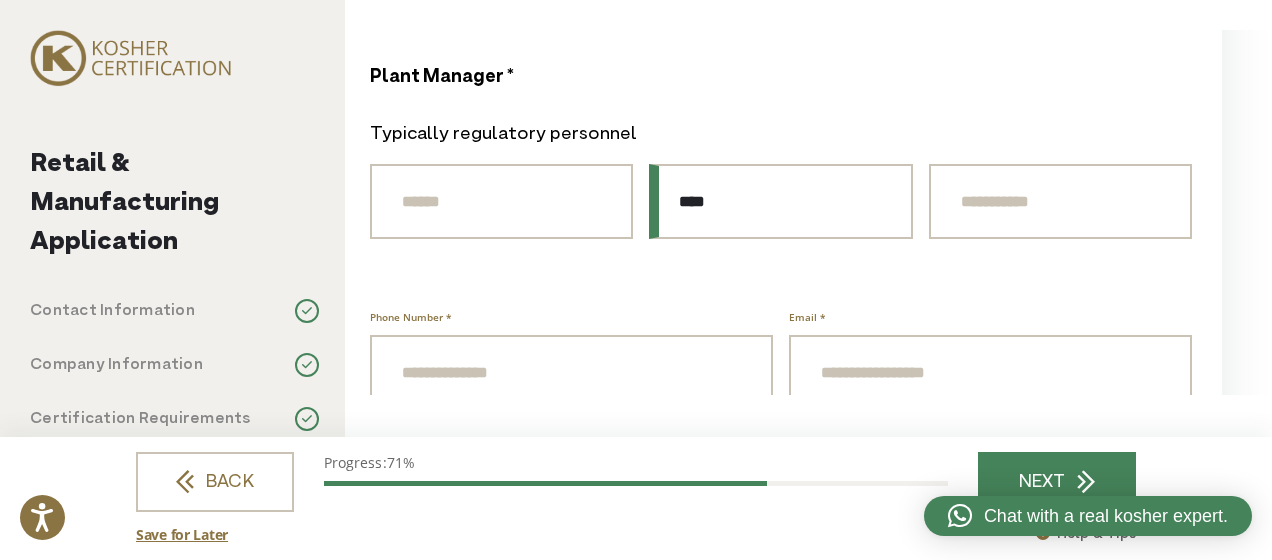 type on "****" 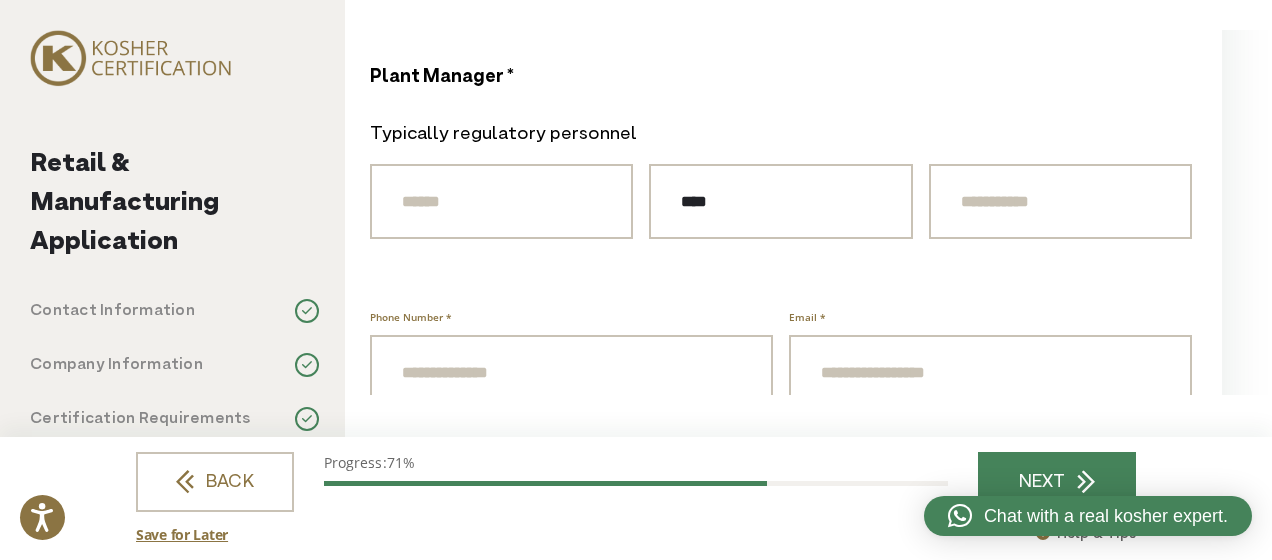 scroll, scrollTop: 703, scrollLeft: 0, axis: vertical 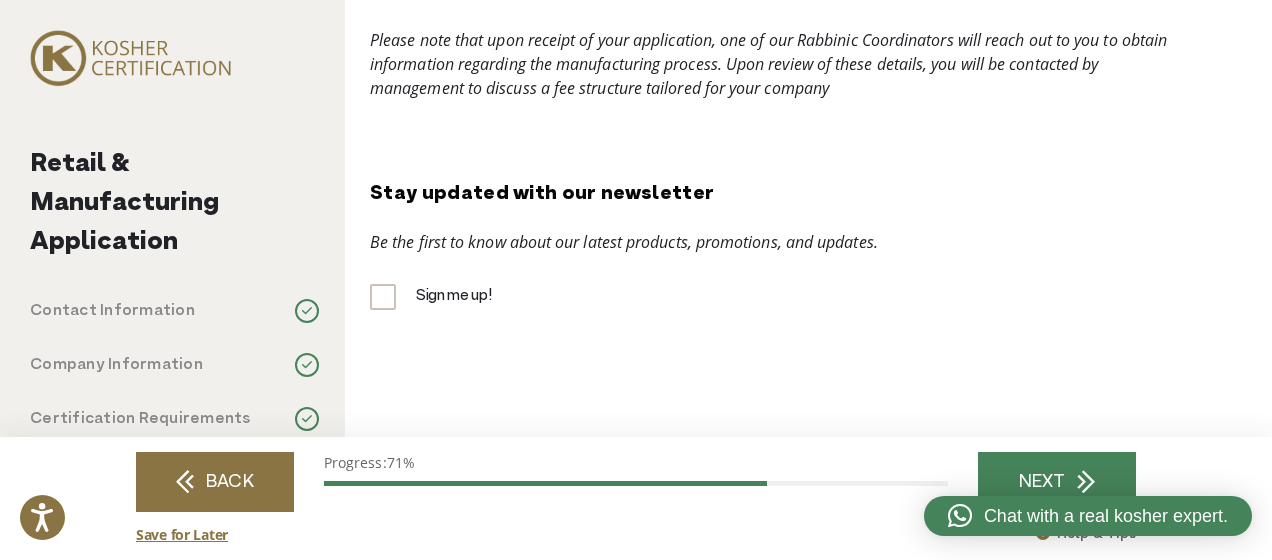 click on "BACK" at bounding box center [215, 482] 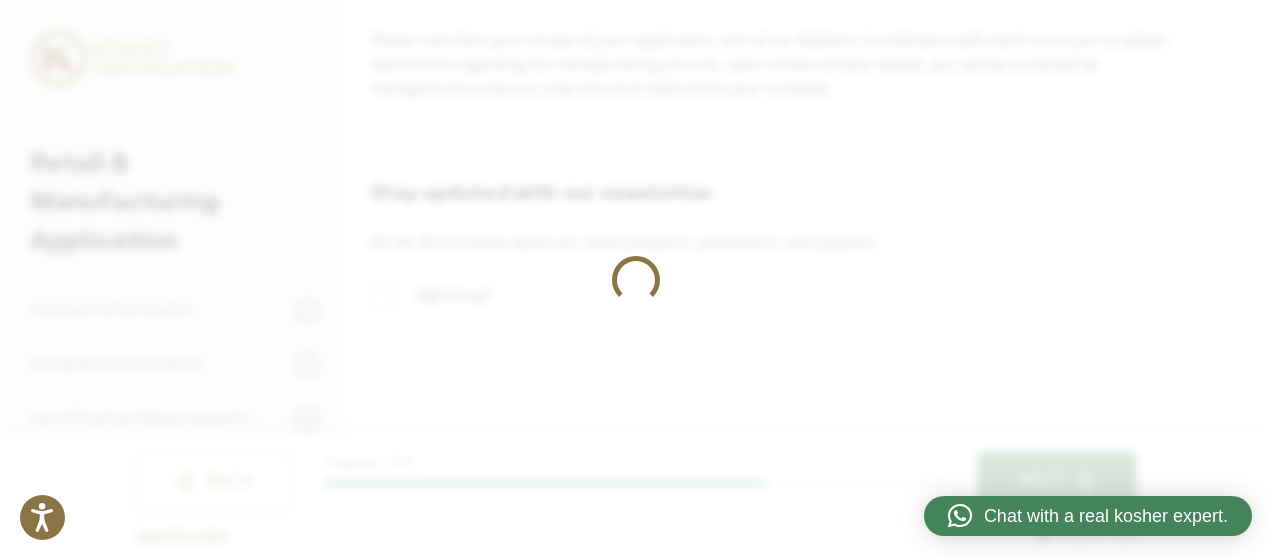 scroll, scrollTop: 0, scrollLeft: 0, axis: both 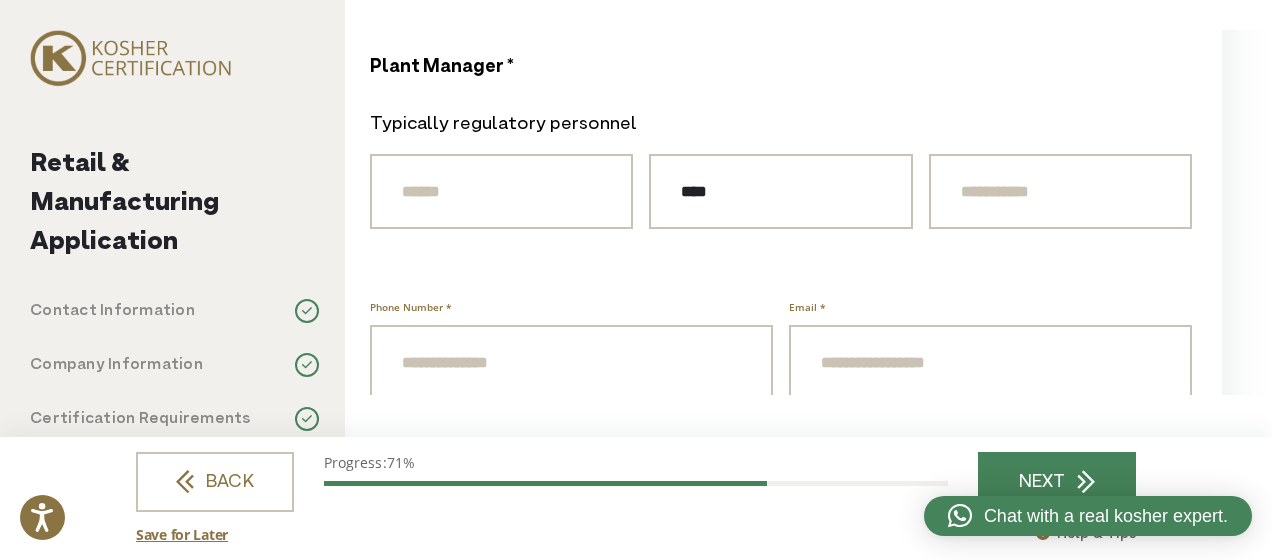 click on "**********" at bounding box center (781, -239) 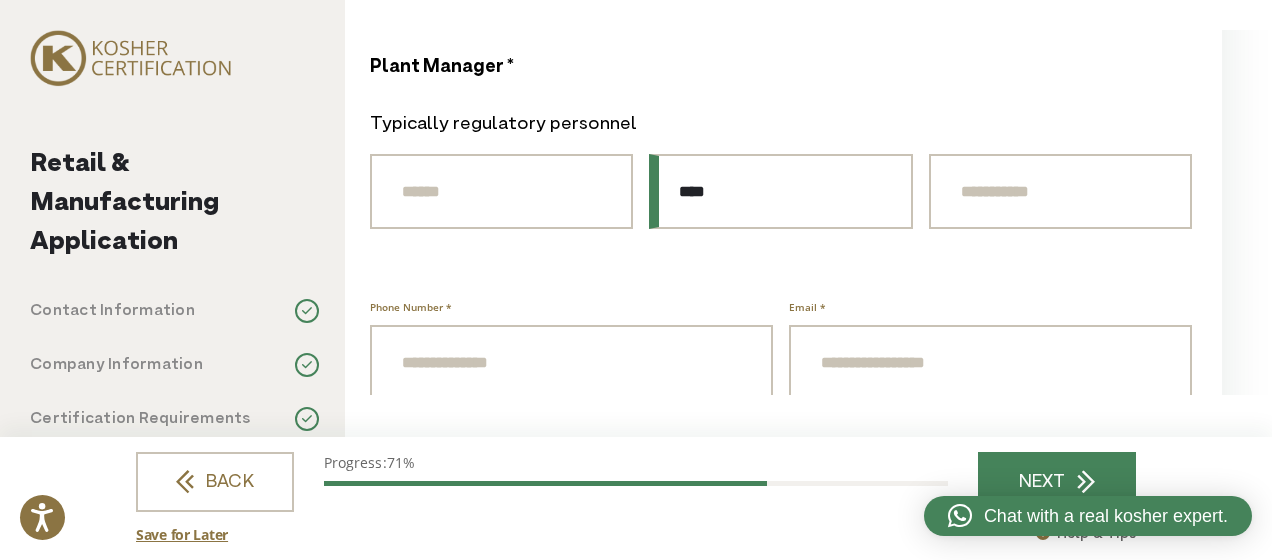 click on "****" at bounding box center (780, 191) 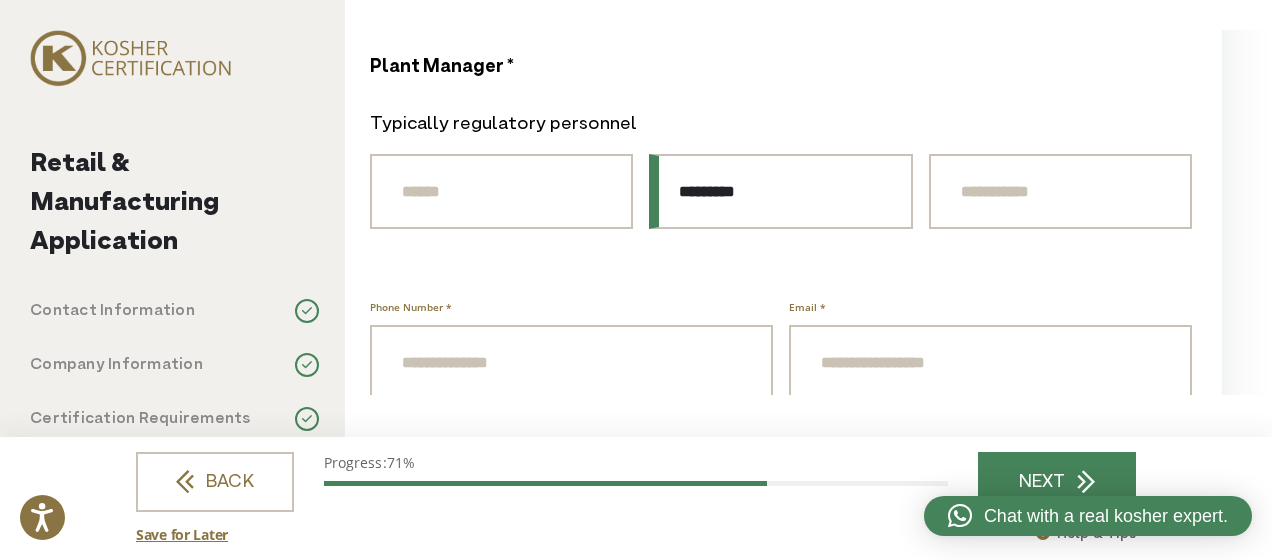 type on "**********" 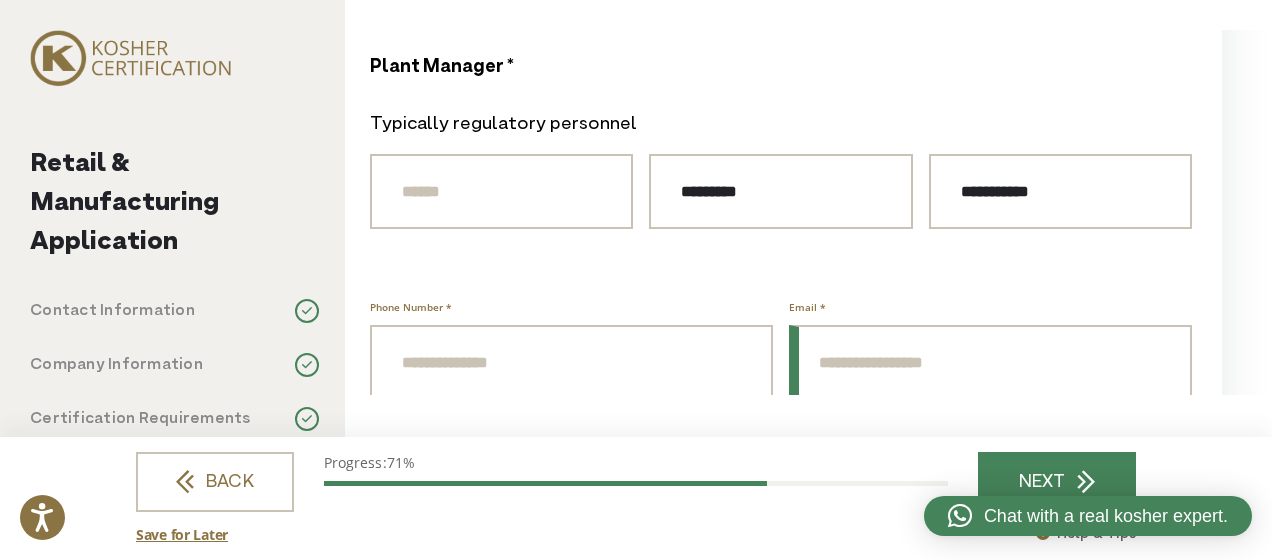 type on "**********" 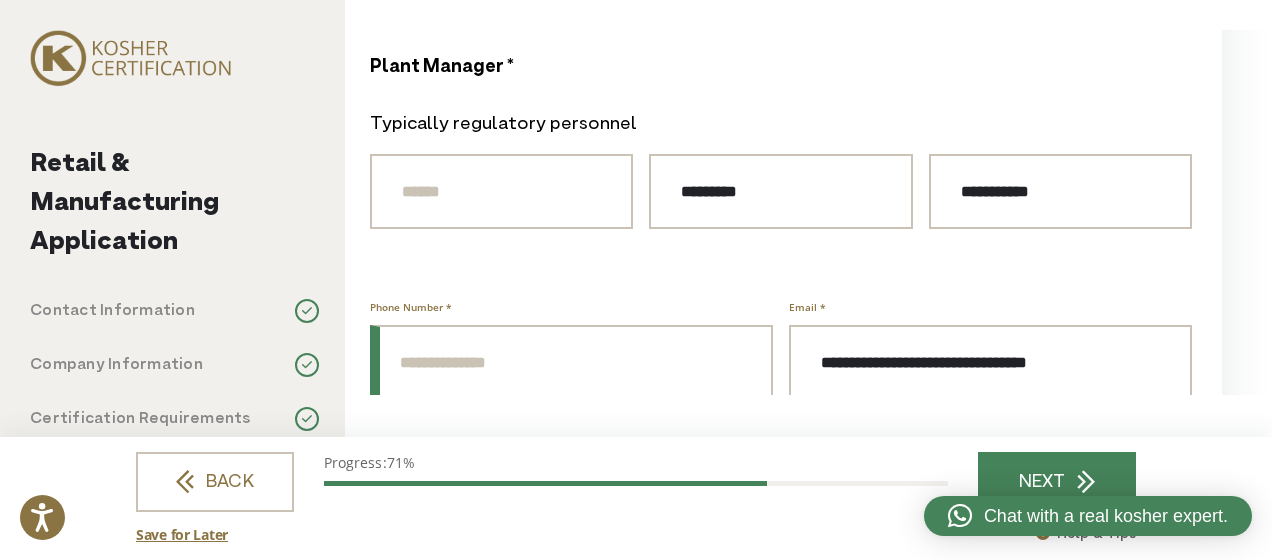 drag, startPoint x: 678, startPoint y: 362, endPoint x: 650, endPoint y: 369, distance: 28.86174 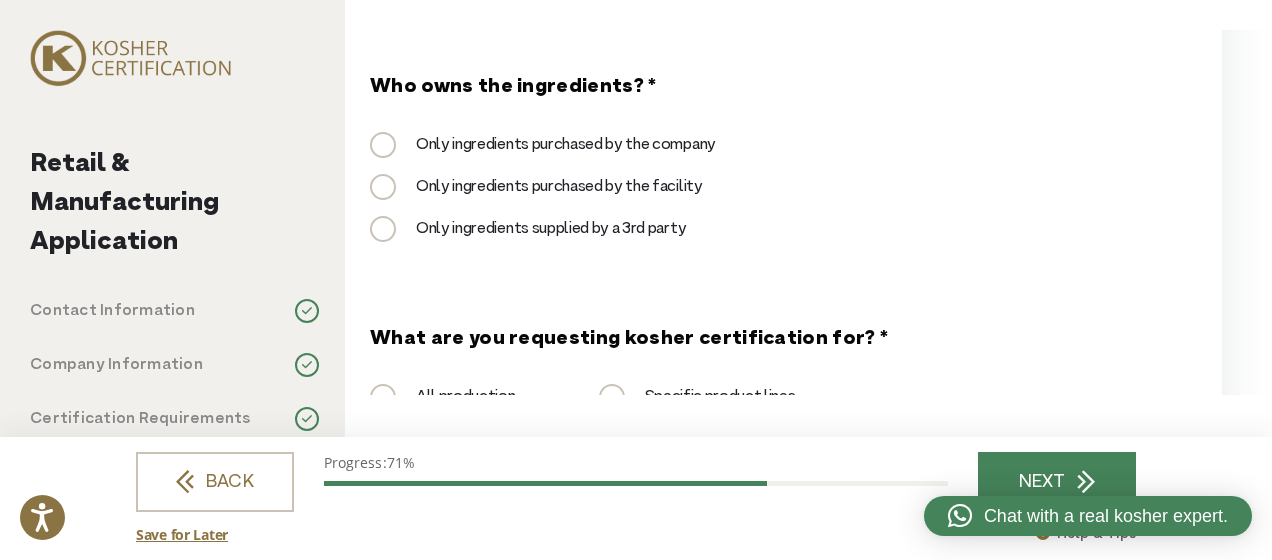 scroll, scrollTop: 3200, scrollLeft: 0, axis: vertical 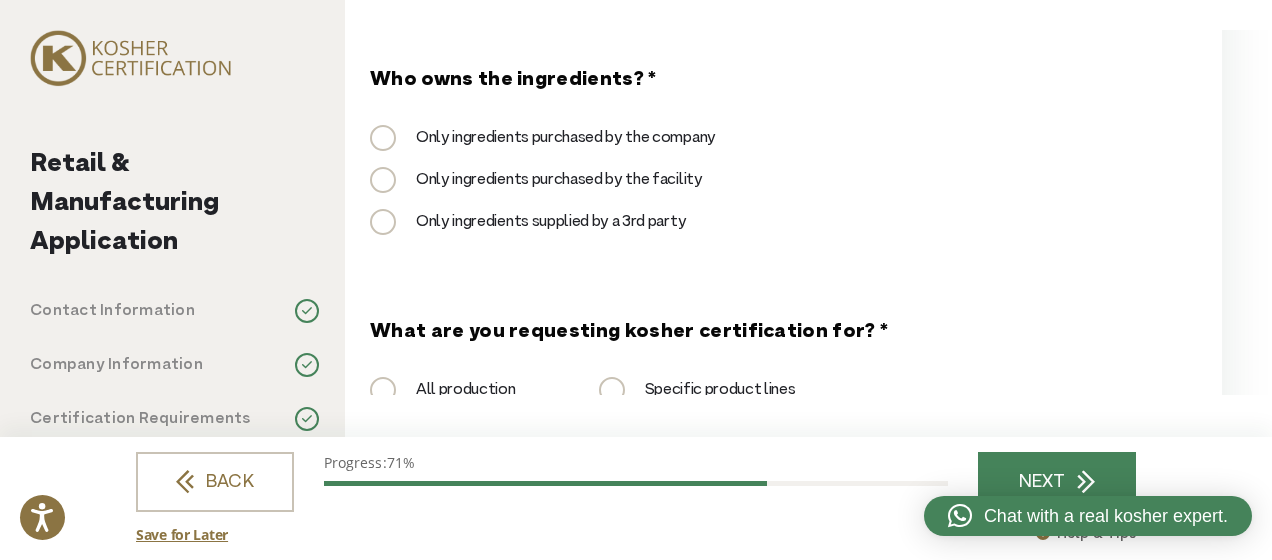 type on "**********" 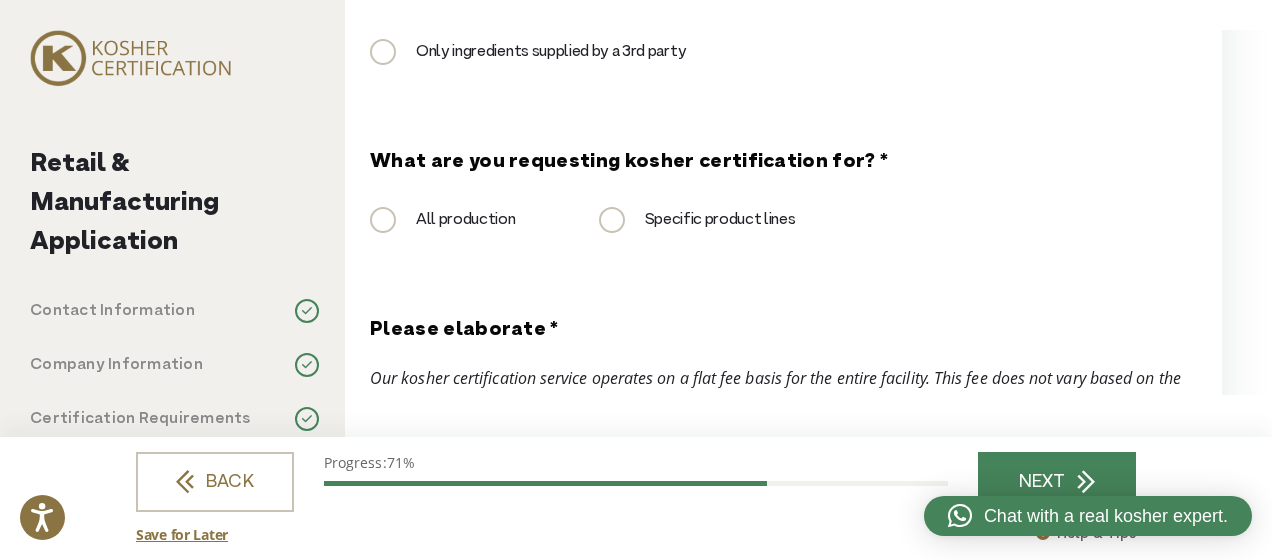 scroll, scrollTop: 3400, scrollLeft: 0, axis: vertical 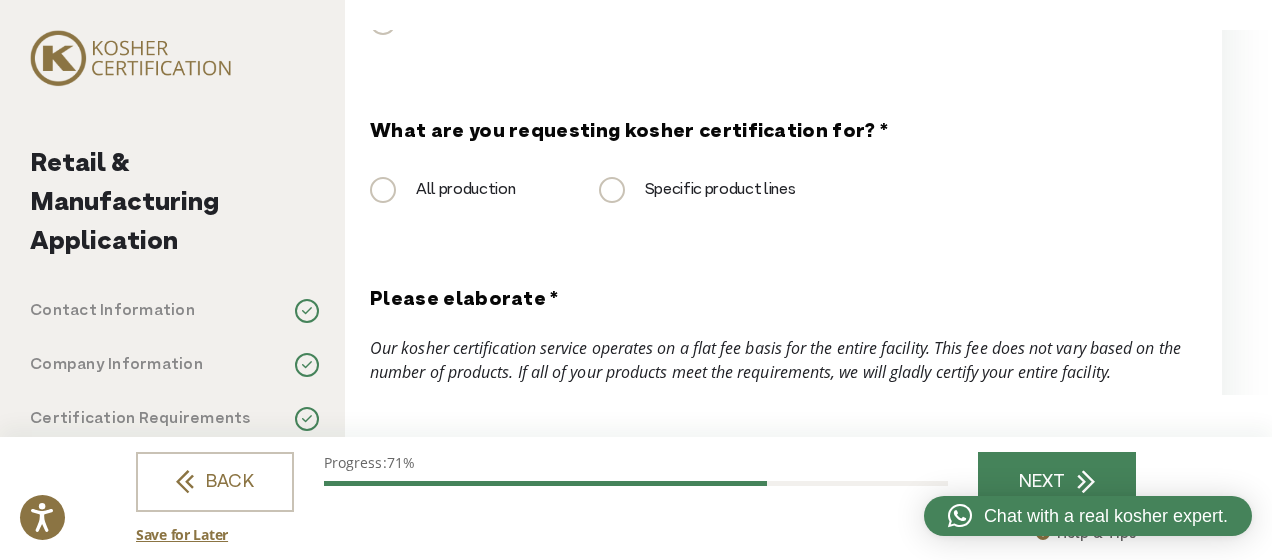 click on "Specific product lines" at bounding box center (697, 190) 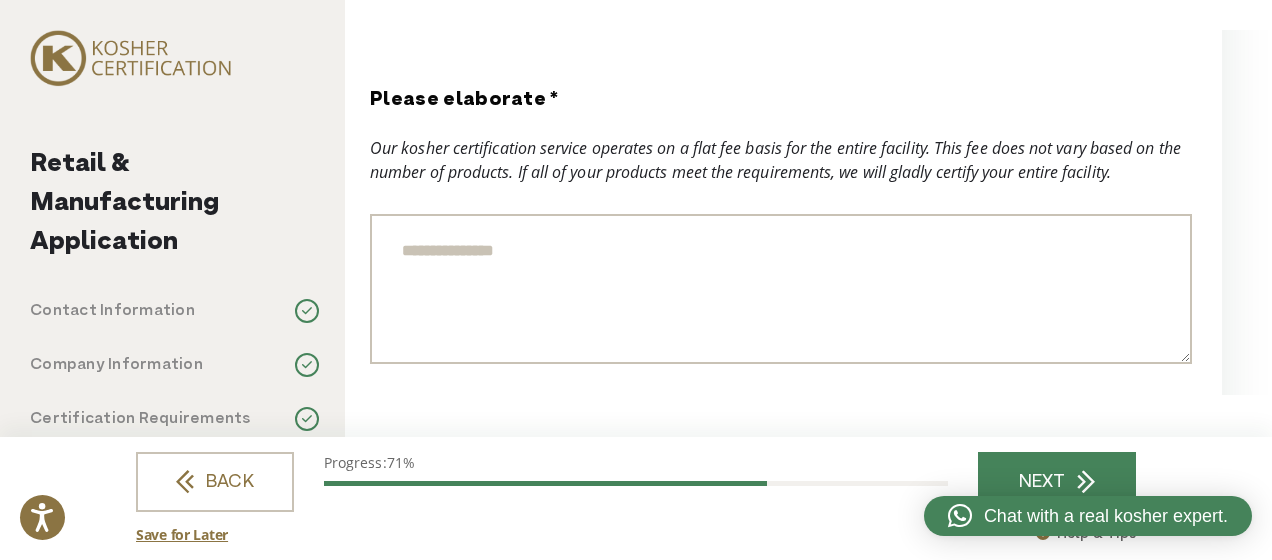 scroll, scrollTop: 3400, scrollLeft: 0, axis: vertical 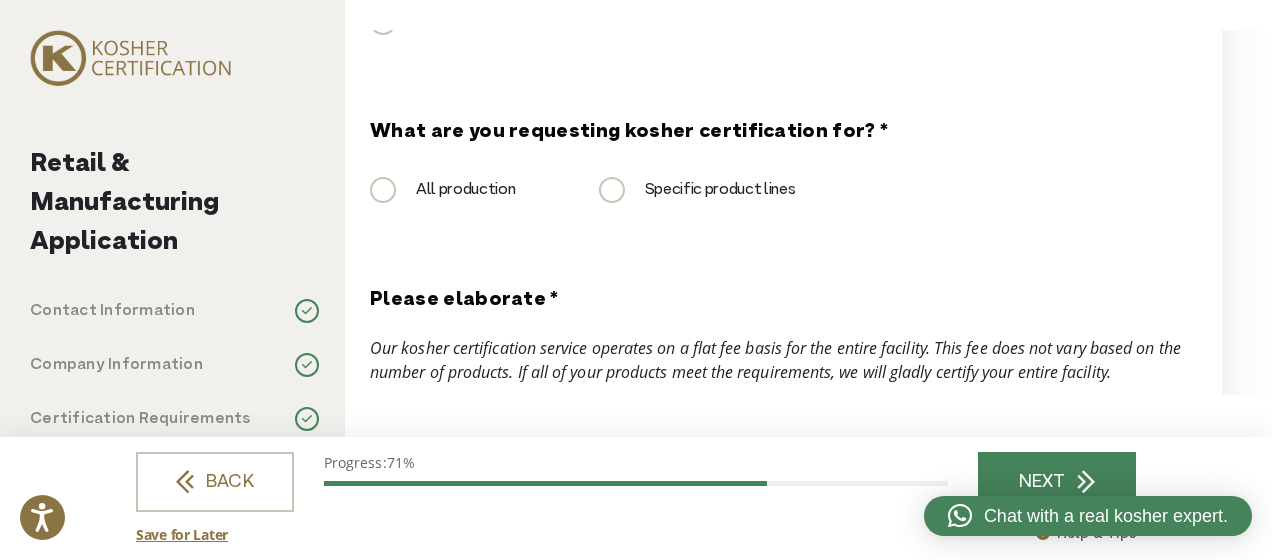 click on "All production" at bounding box center (443, 190) 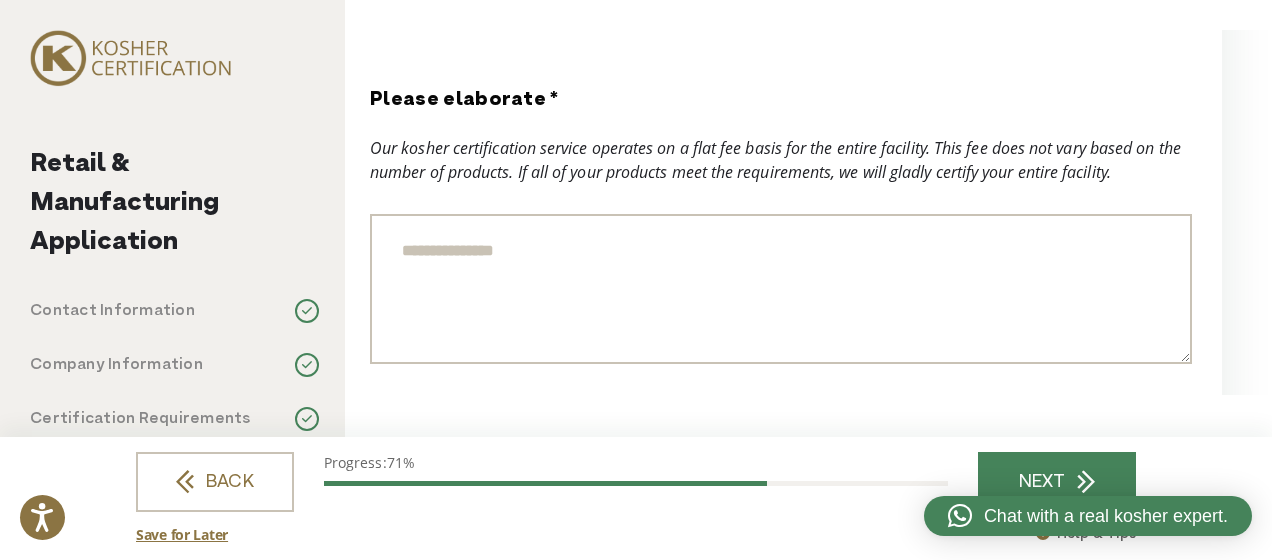 click on "Please elaborate *" at bounding box center [781, 289] 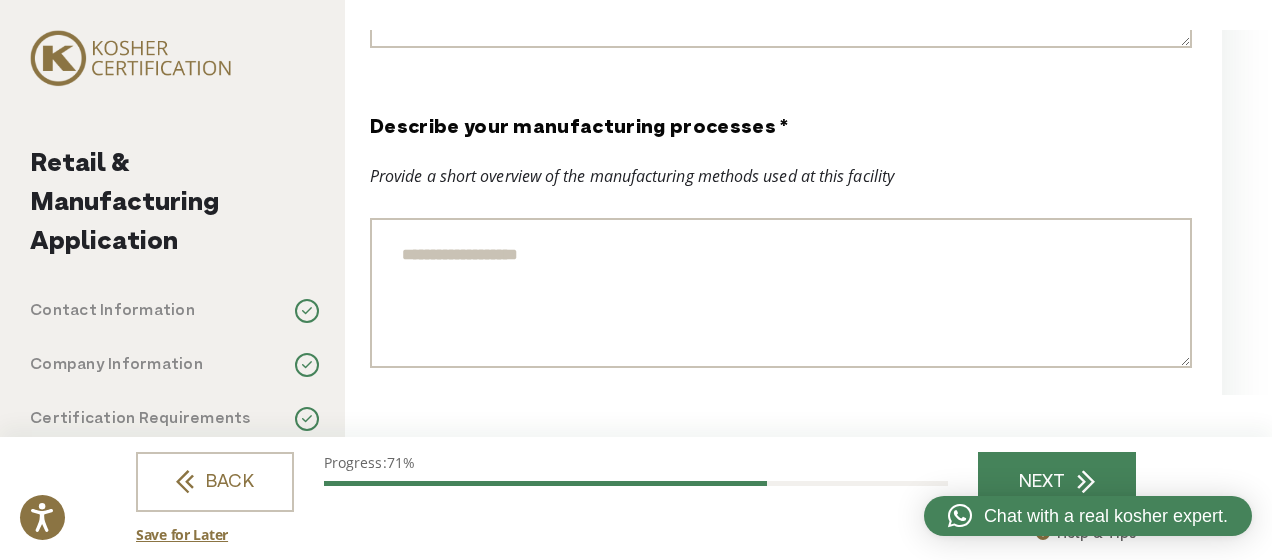 scroll, scrollTop: 3900, scrollLeft: 0, axis: vertical 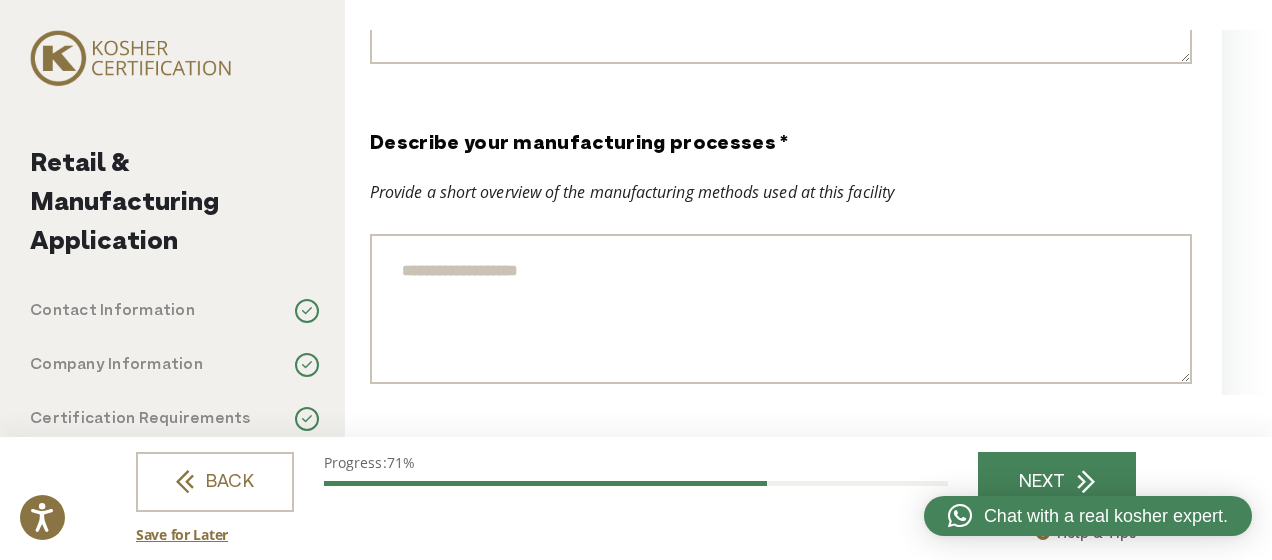 type on "**" 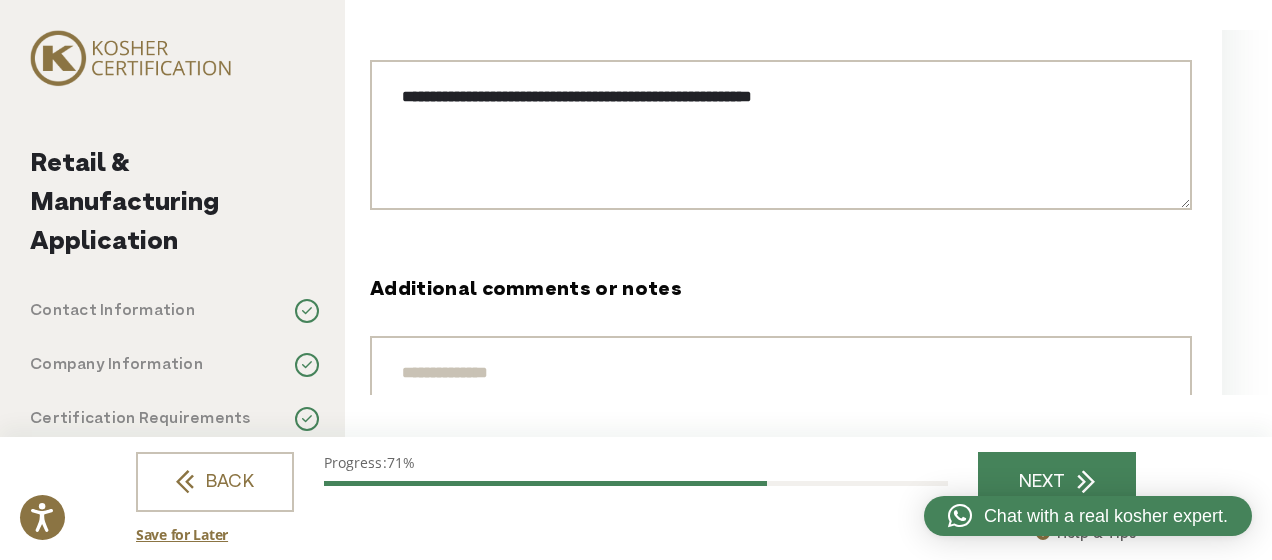 scroll, scrollTop: 4200, scrollLeft: 0, axis: vertical 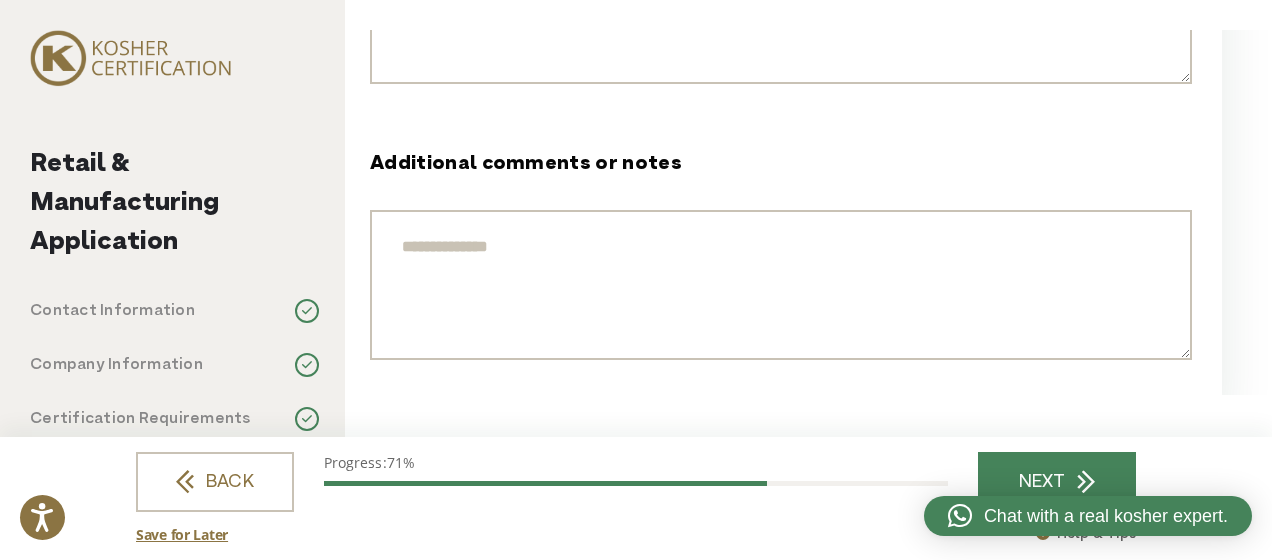type on "**********" 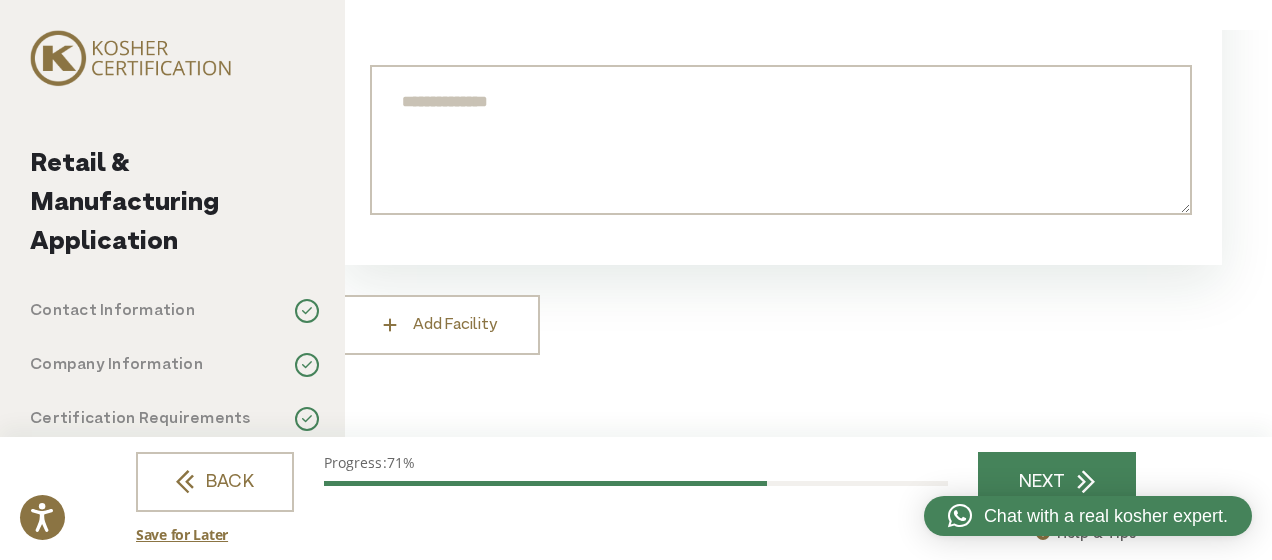 scroll, scrollTop: 4352, scrollLeft: 0, axis: vertical 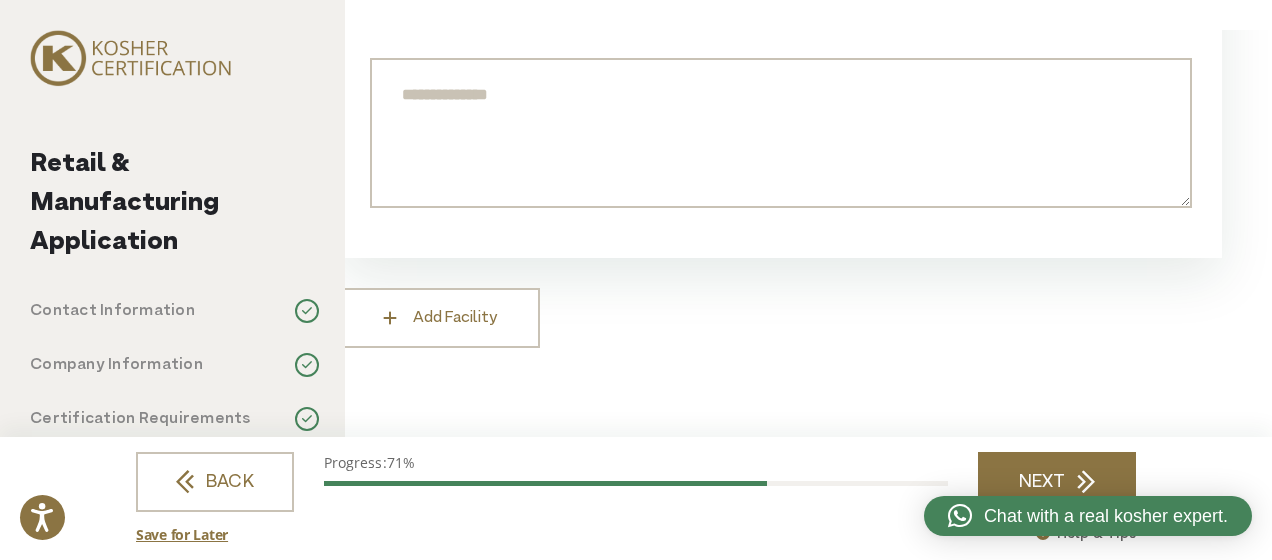 click on "NEXT" at bounding box center (1057, 482) 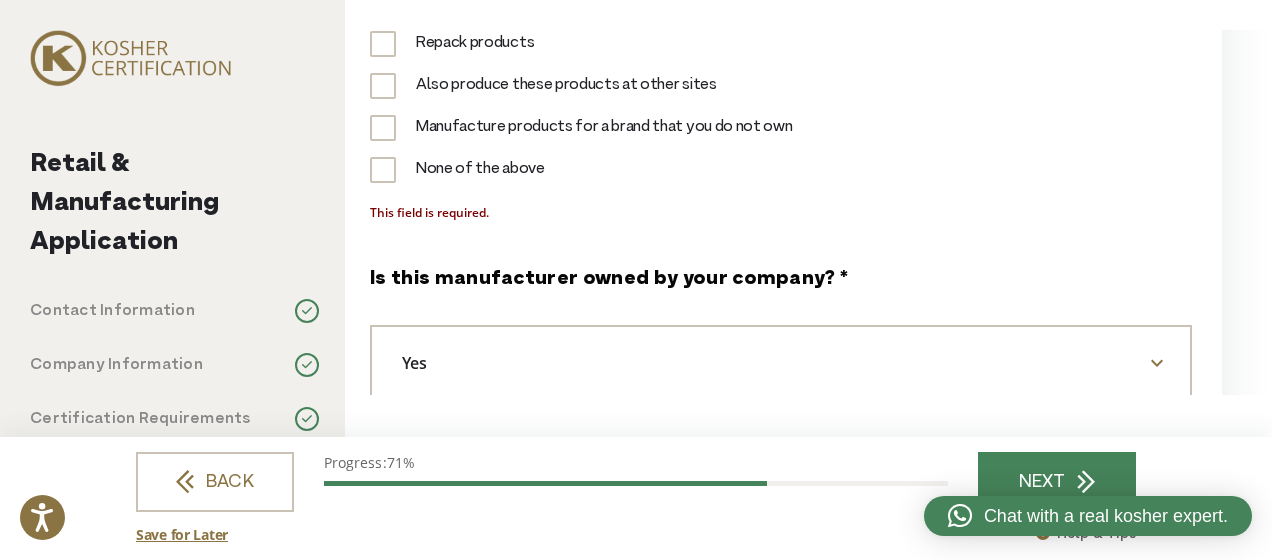 scroll, scrollTop: 484, scrollLeft: 0, axis: vertical 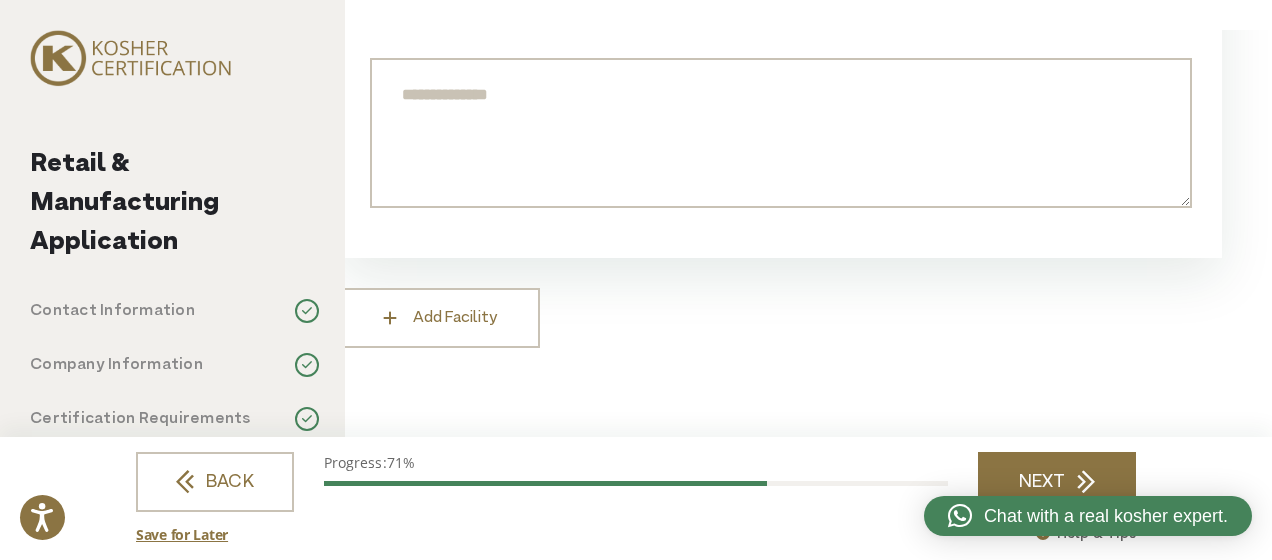 click on "NEXT" at bounding box center [1057, 482] 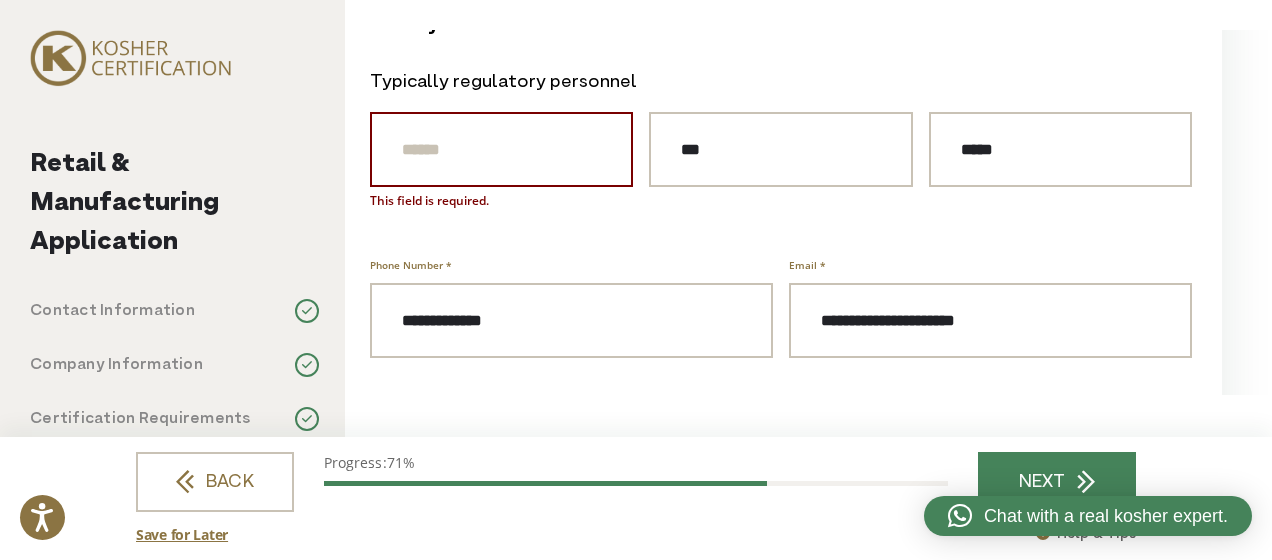 scroll, scrollTop: 2216, scrollLeft: 0, axis: vertical 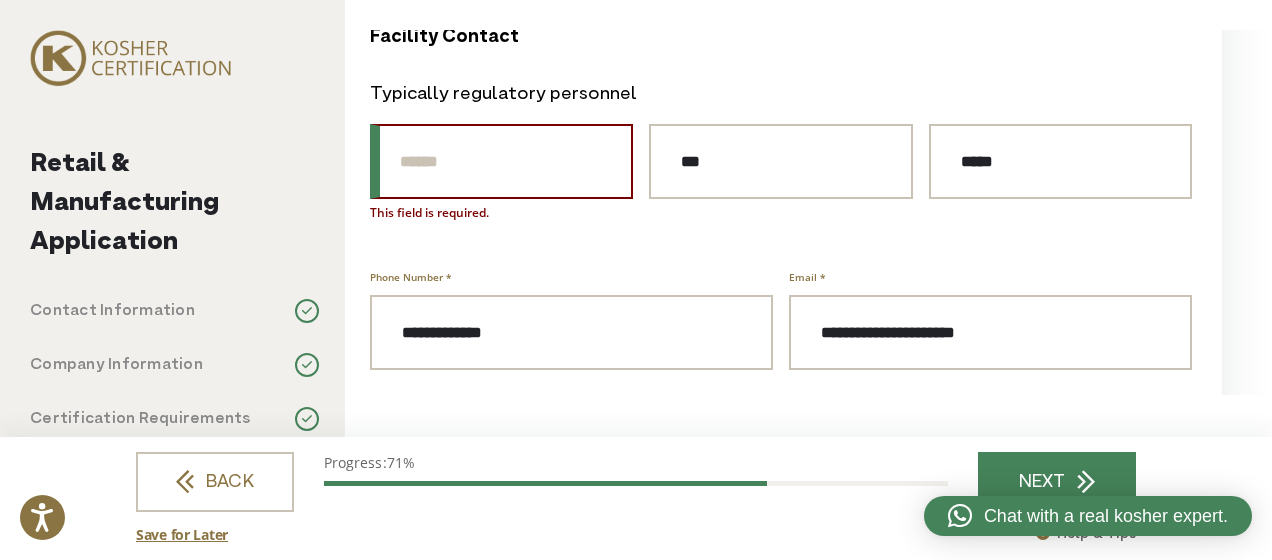 click on "Prefix" at bounding box center (501, 161) 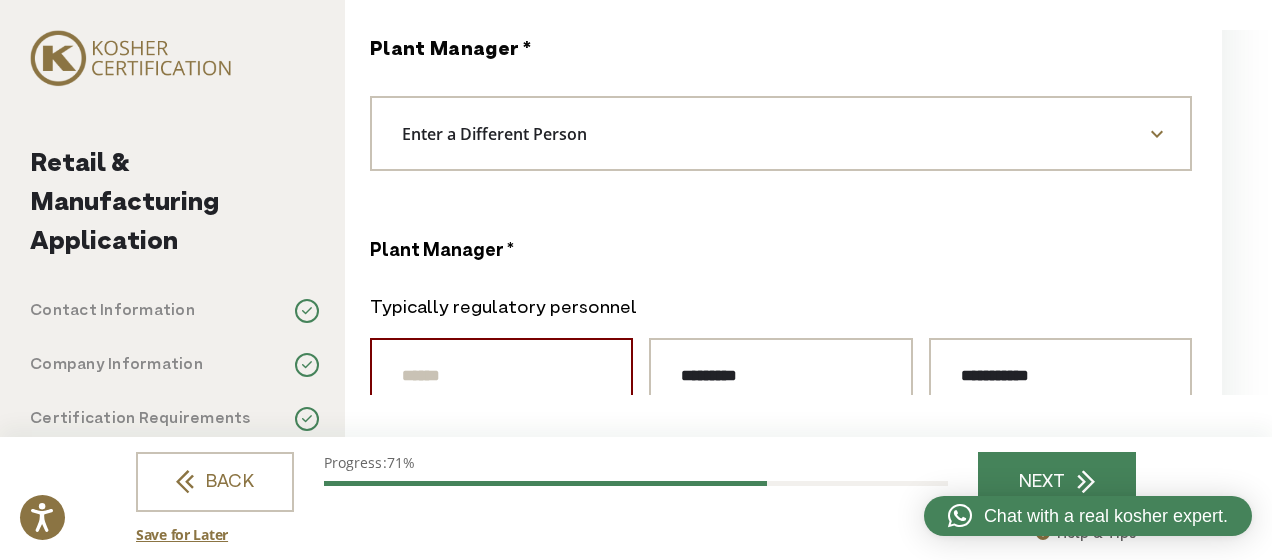scroll, scrollTop: 2716, scrollLeft: 0, axis: vertical 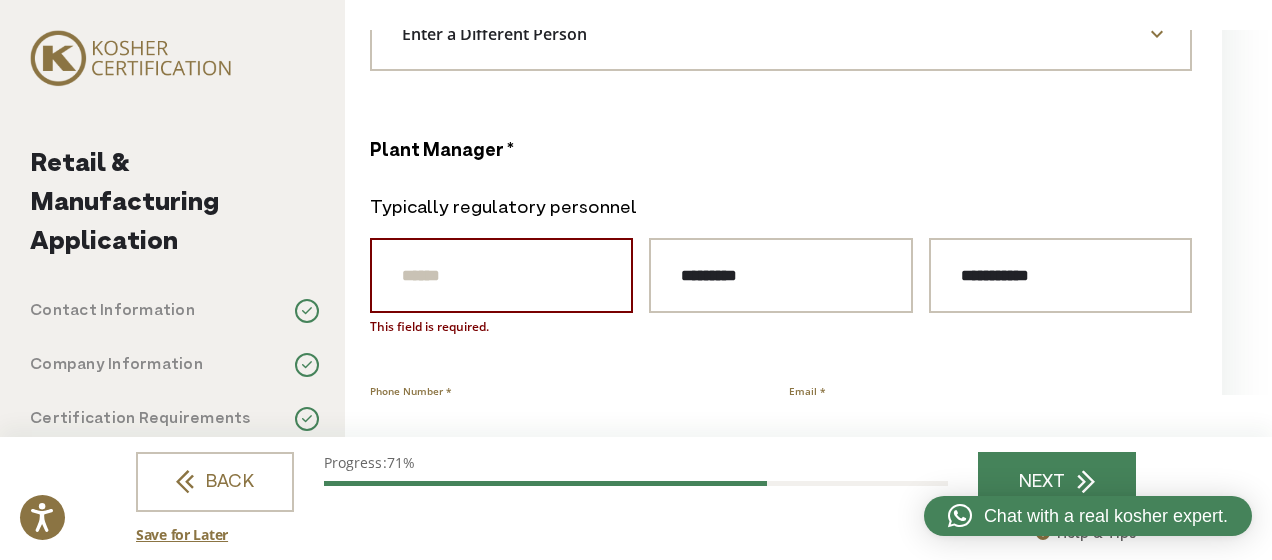 type on "***" 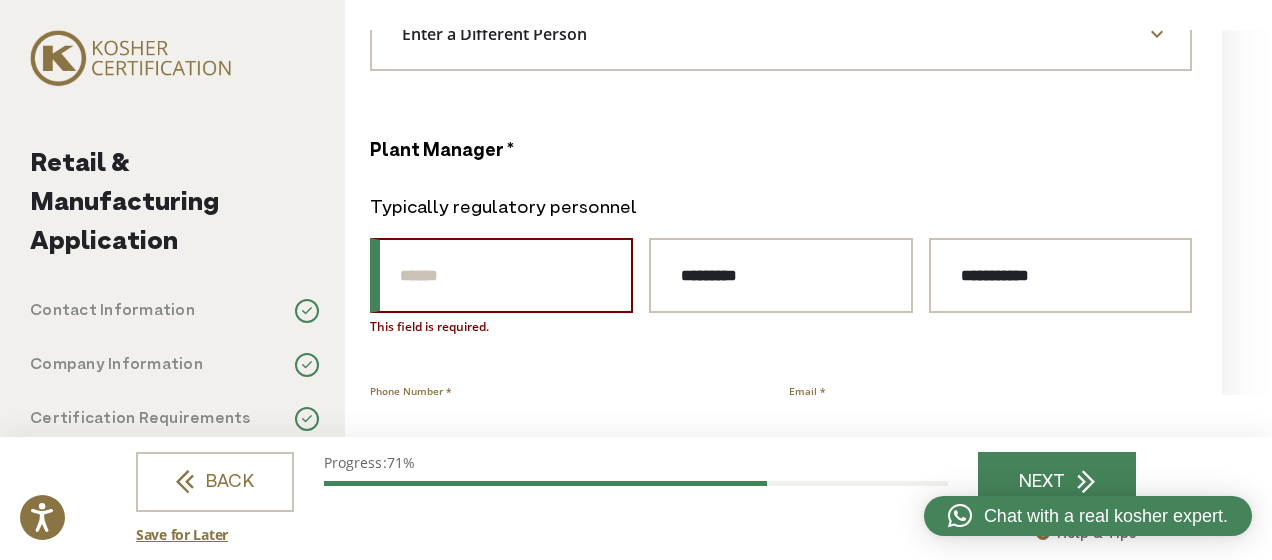 click on "Prefix" at bounding box center (501, 275) 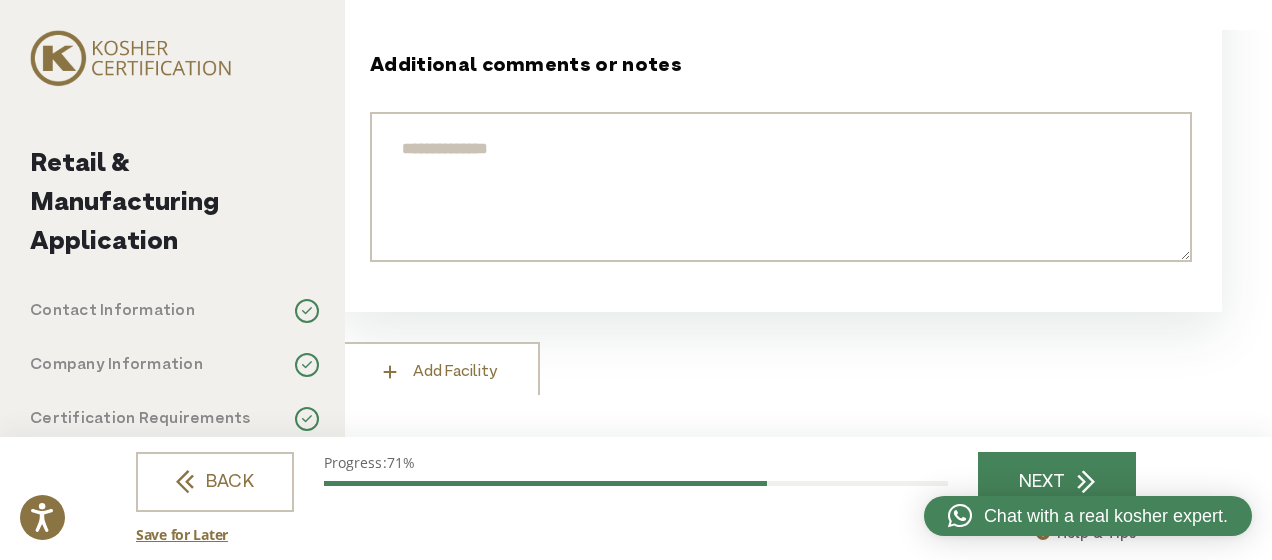 scroll, scrollTop: 4352, scrollLeft: 0, axis: vertical 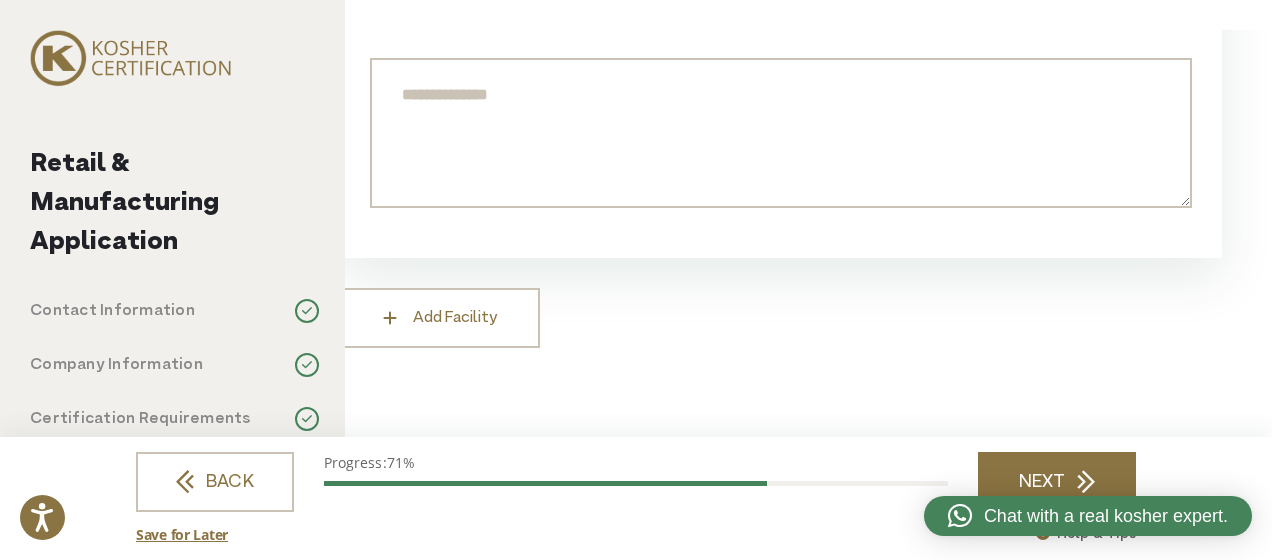 type on "***" 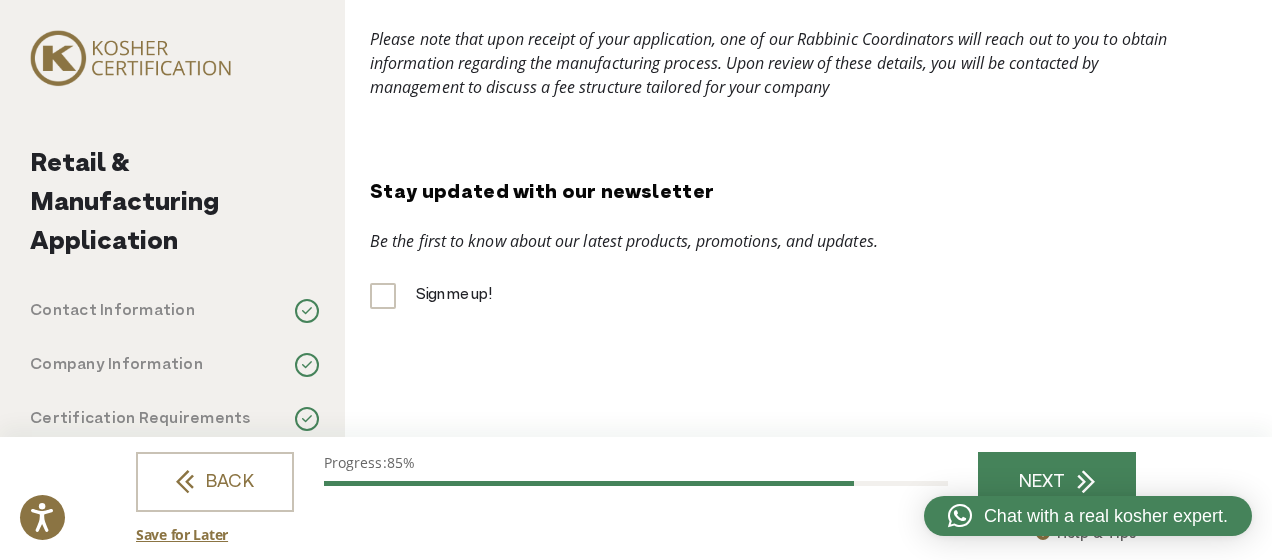 scroll, scrollTop: 0, scrollLeft: 0, axis: both 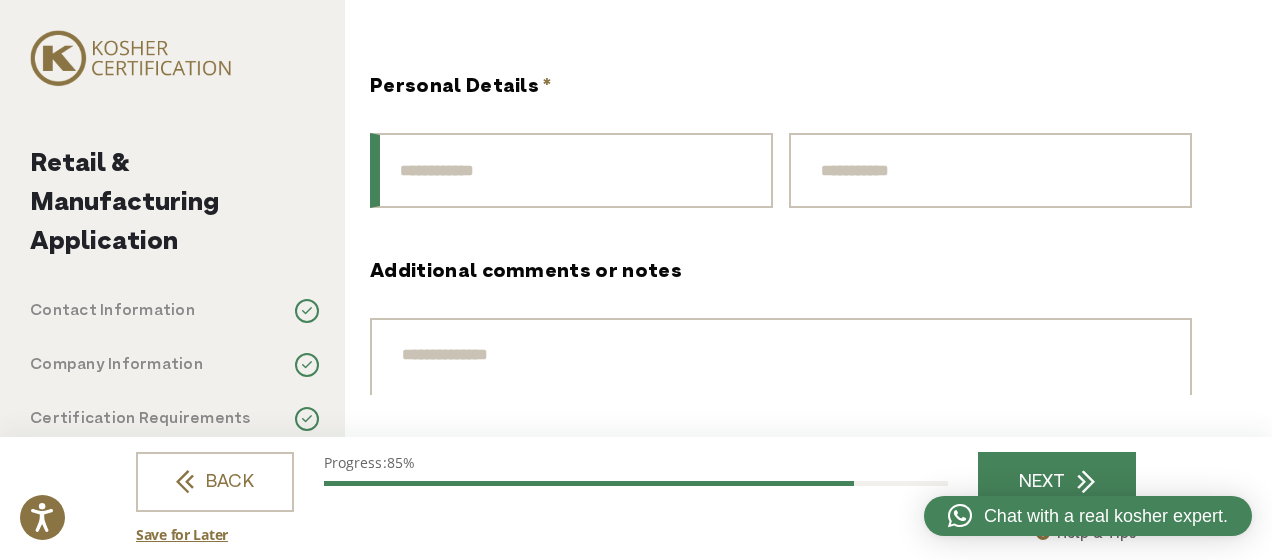 click on "First Name" at bounding box center [571, 170] 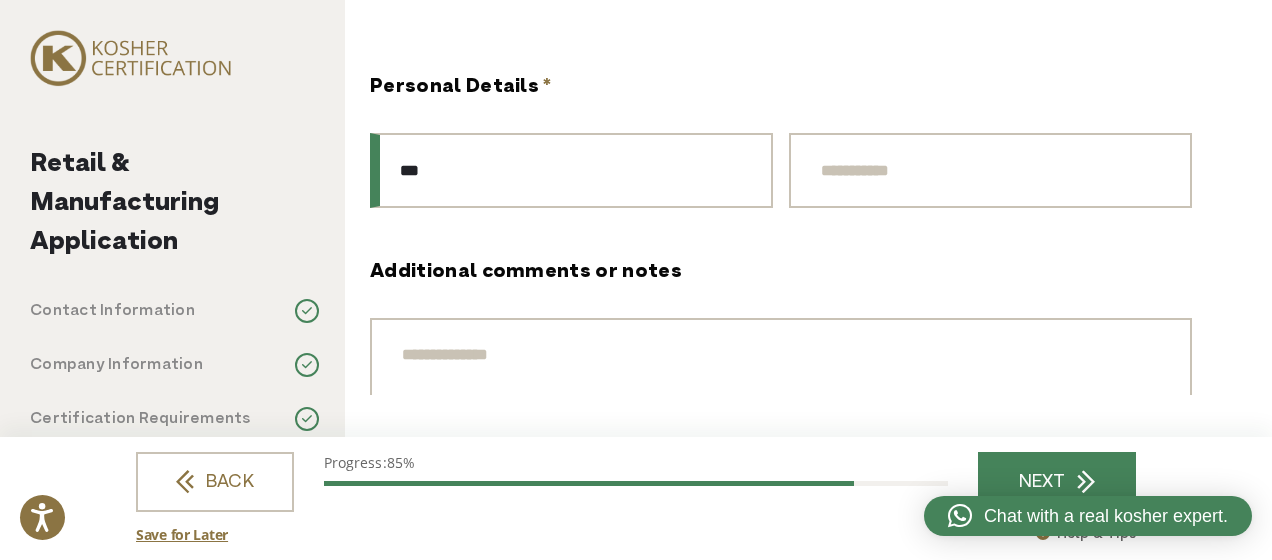 type on "***" 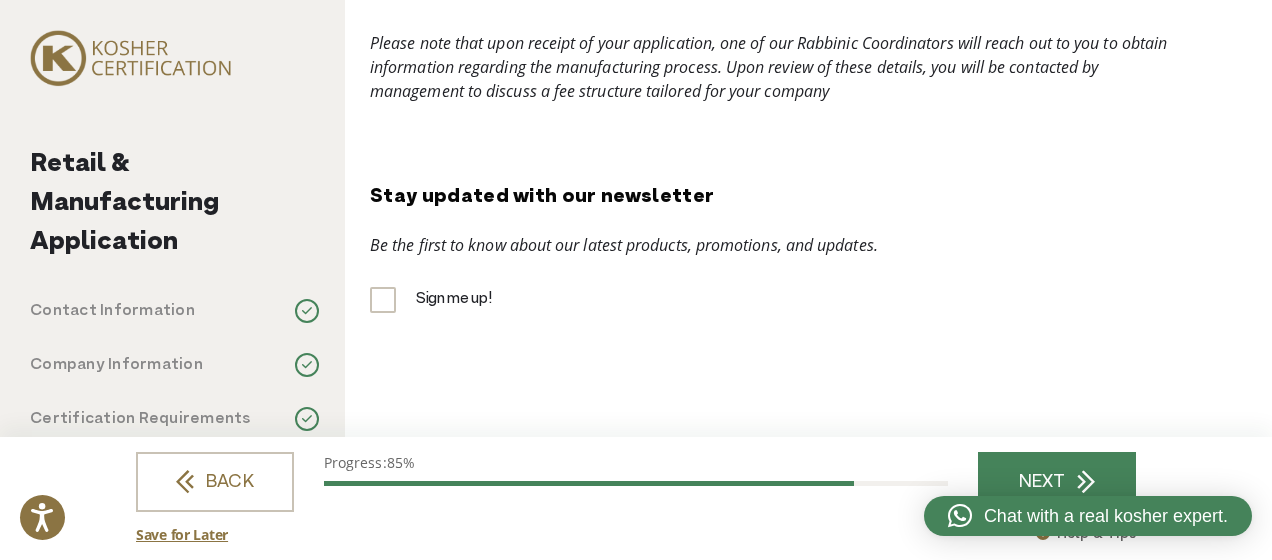 scroll, scrollTop: 703, scrollLeft: 0, axis: vertical 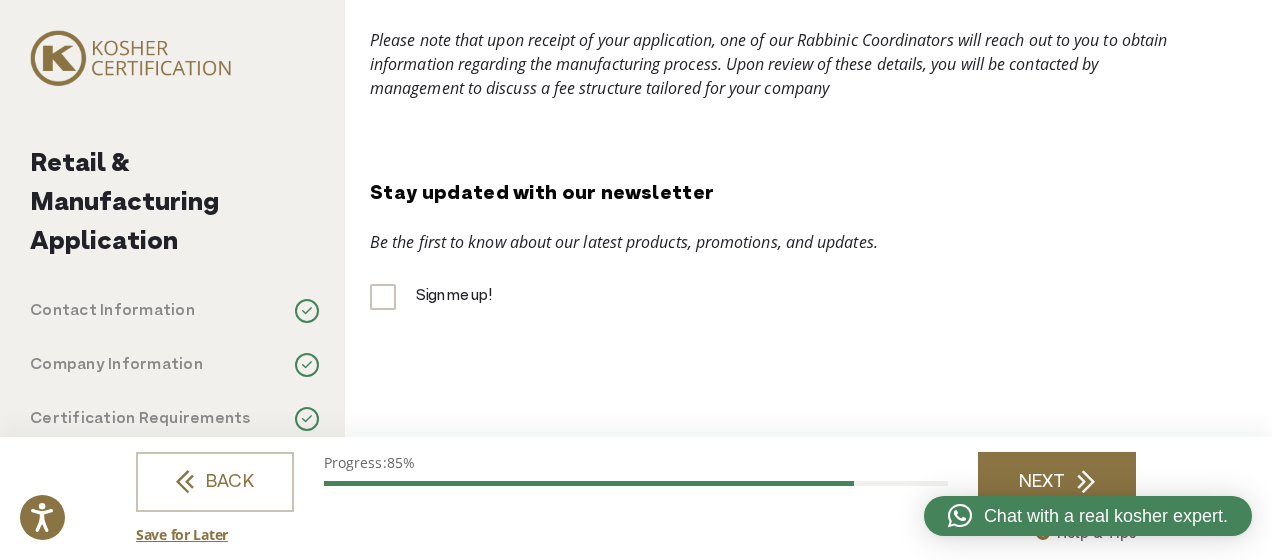 type on "*****" 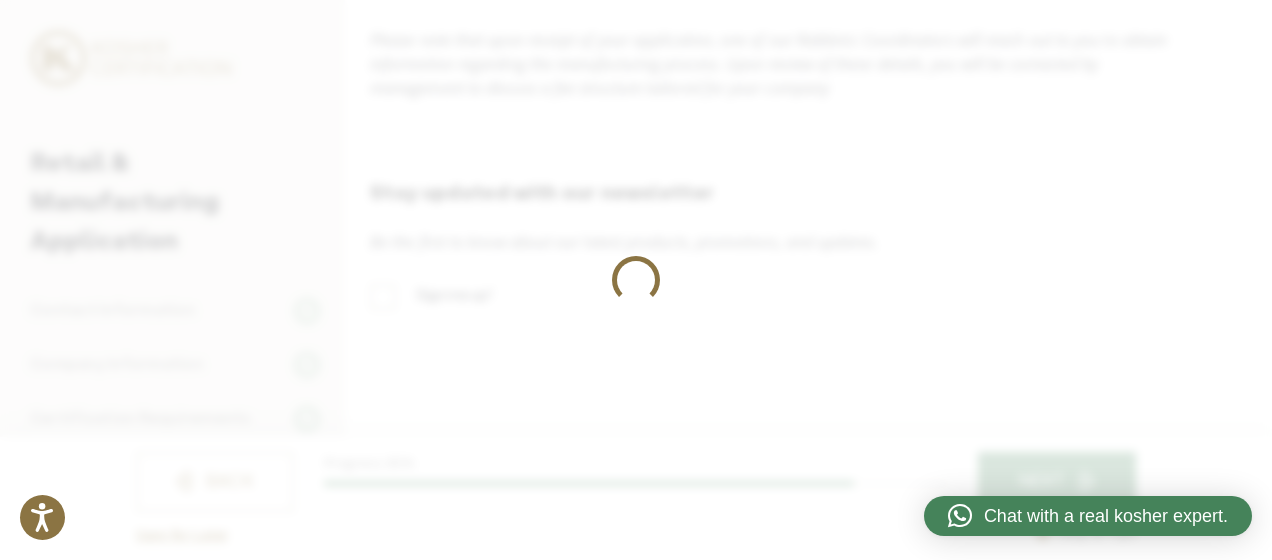 scroll, scrollTop: 0, scrollLeft: 0, axis: both 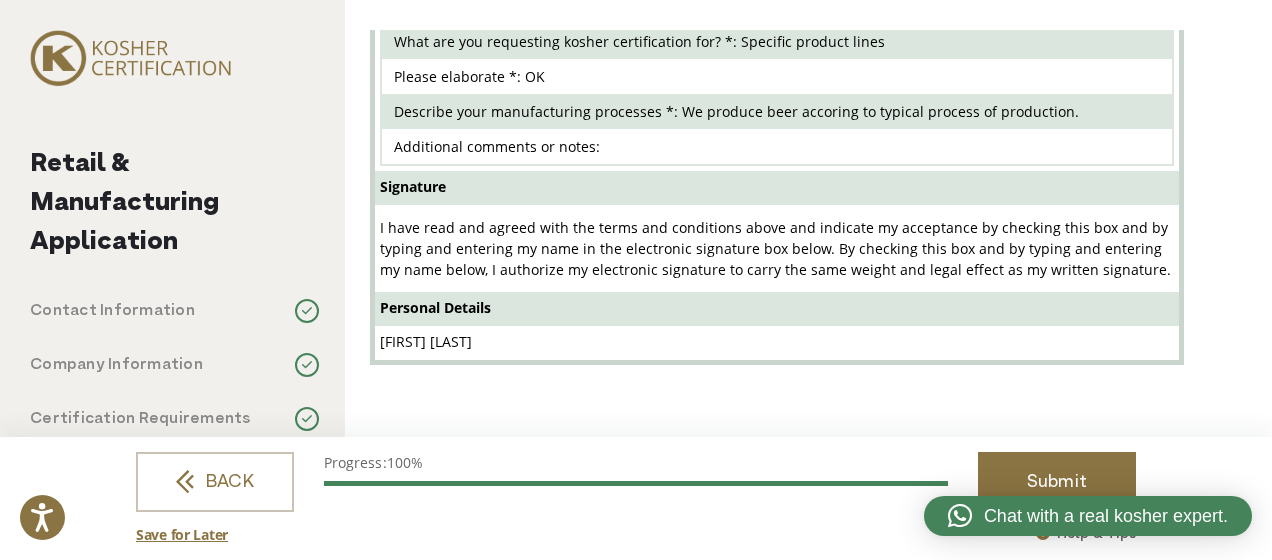 click on "Submit" at bounding box center [1057, 482] 